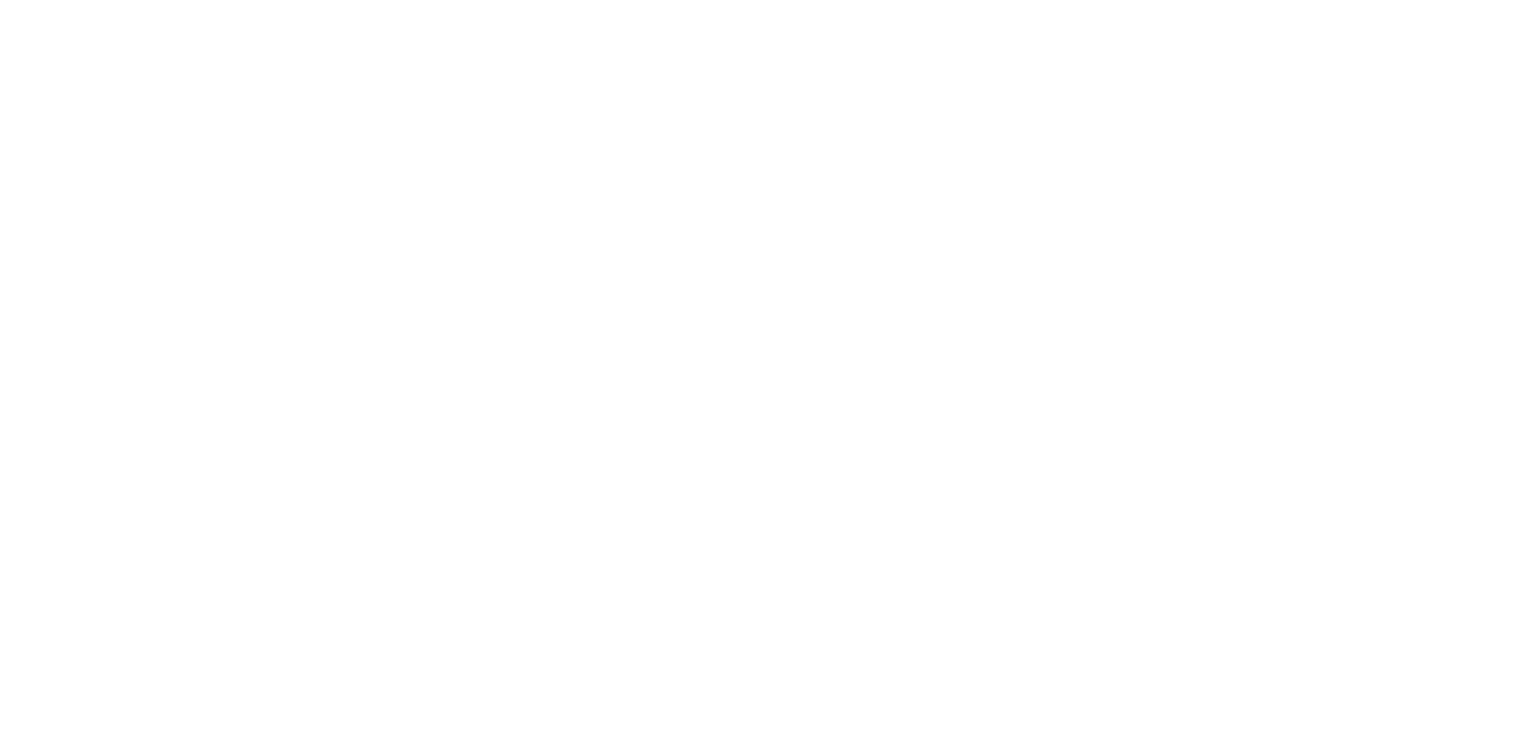 scroll, scrollTop: 0, scrollLeft: 0, axis: both 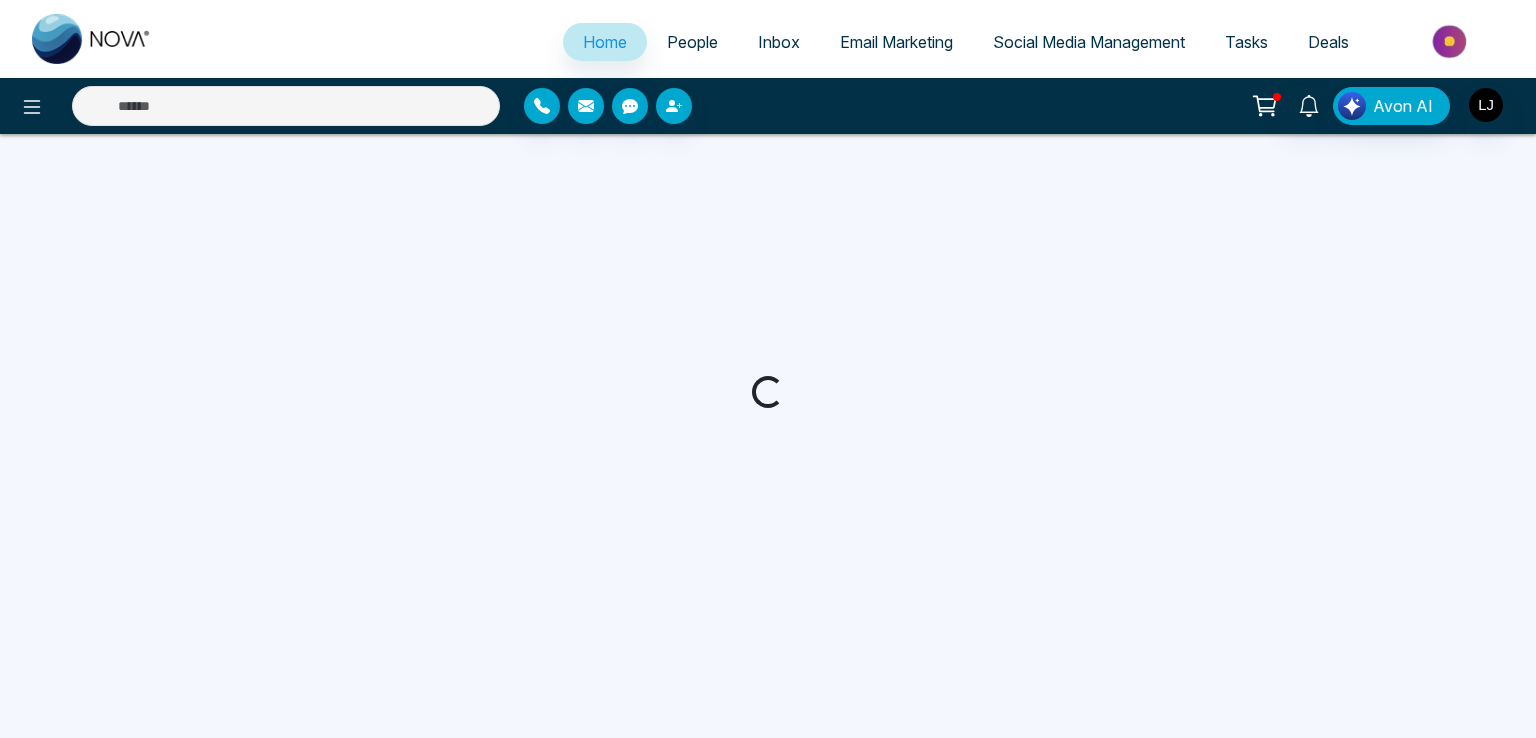 select on "*" 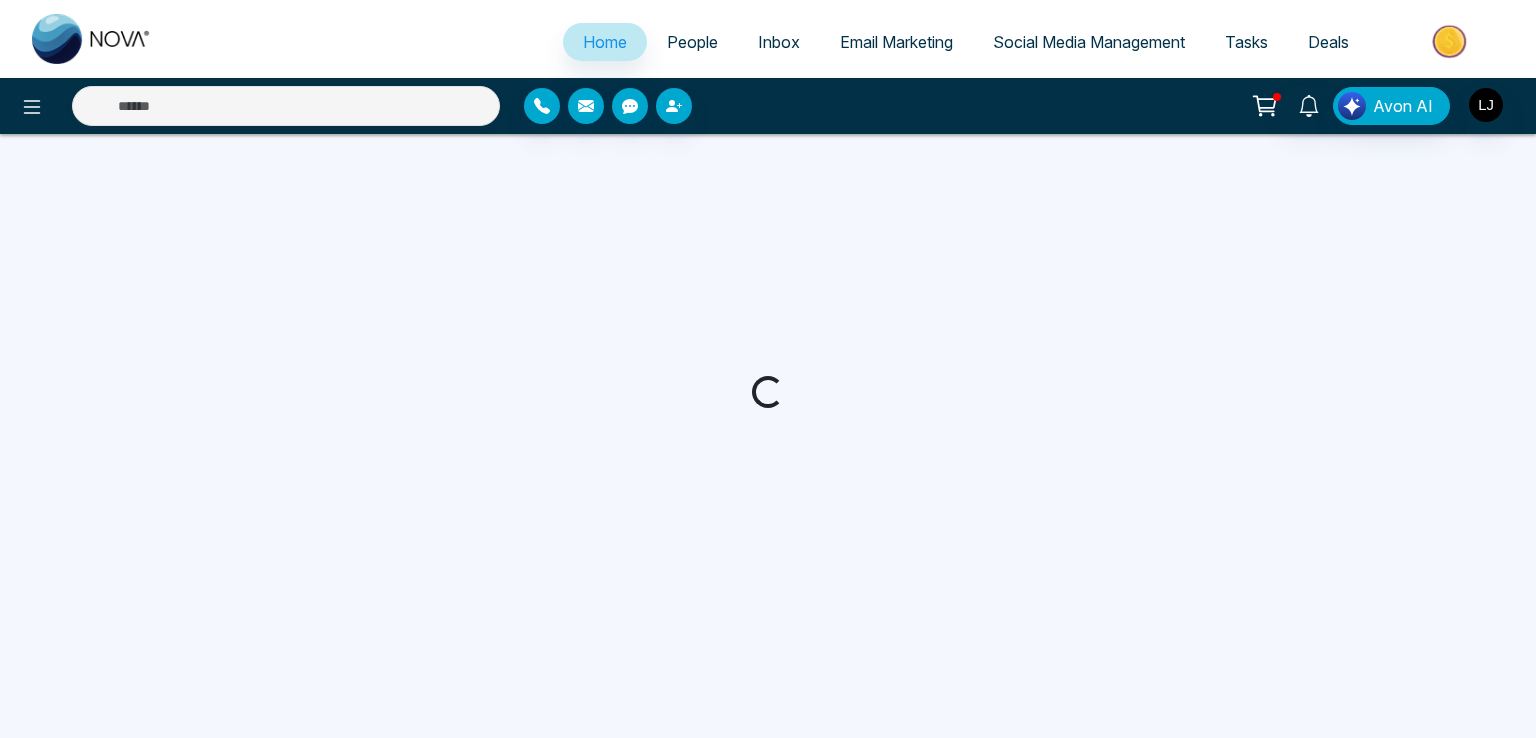 select on "*" 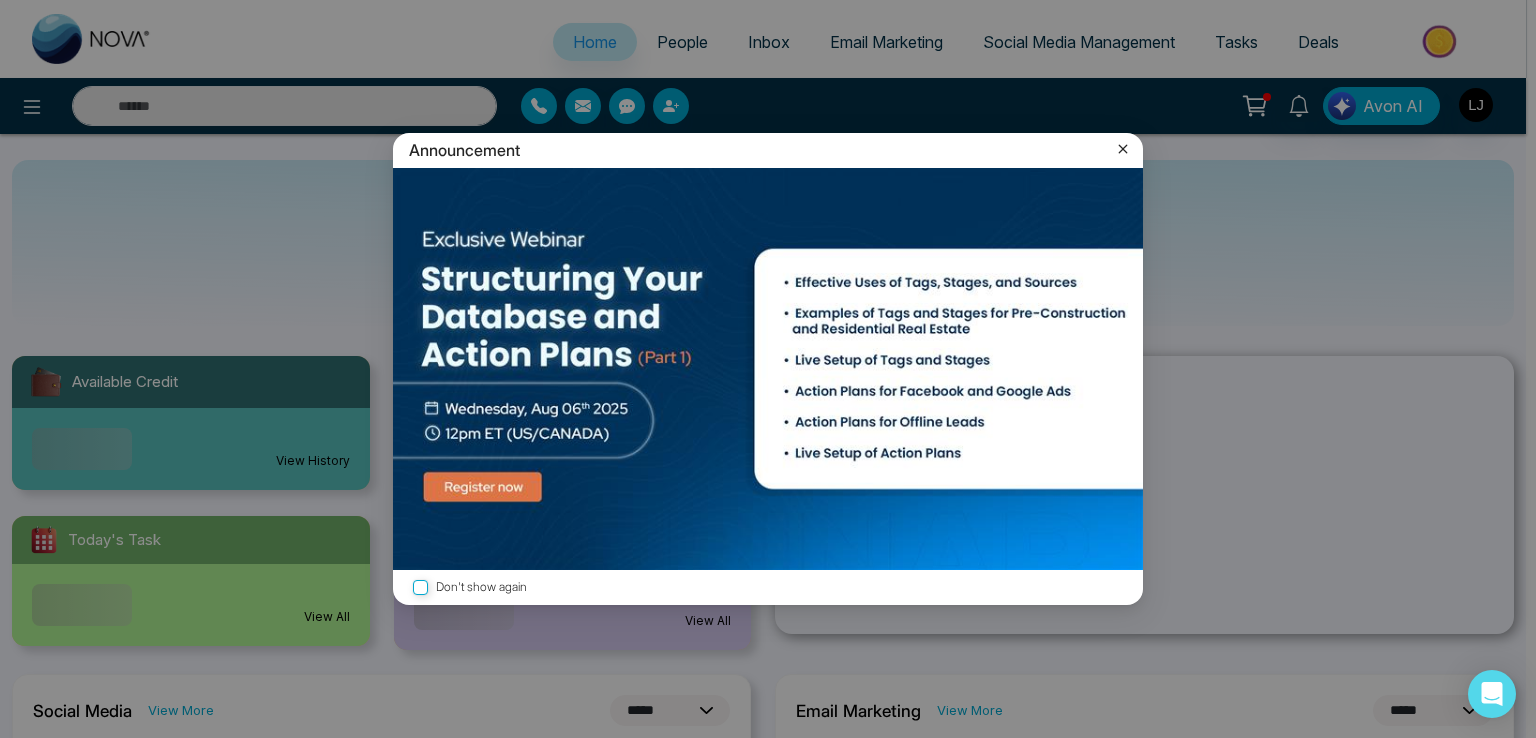 click on "Announcement   Don't show again" at bounding box center [768, 369] 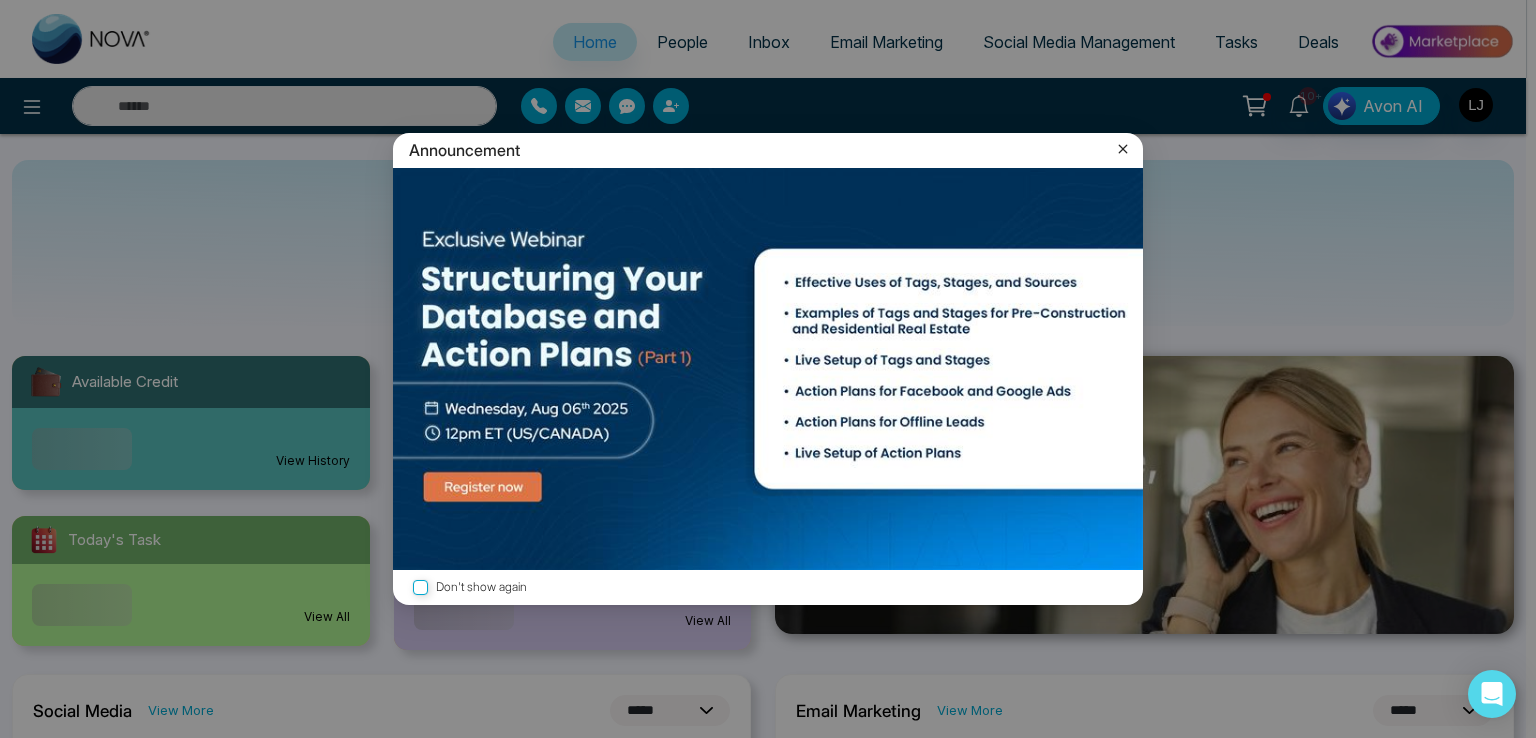 click 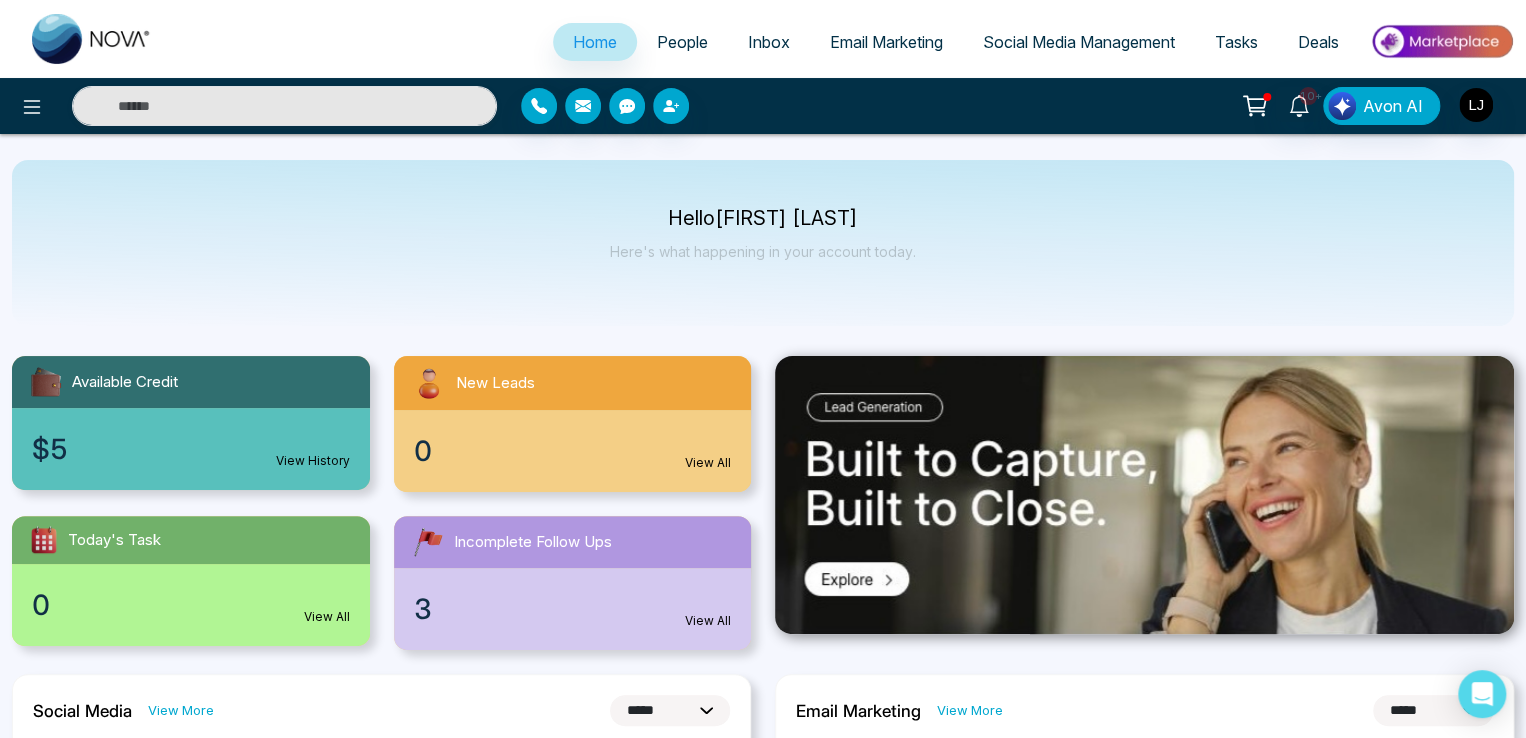 click on "Inbox" at bounding box center [769, 42] 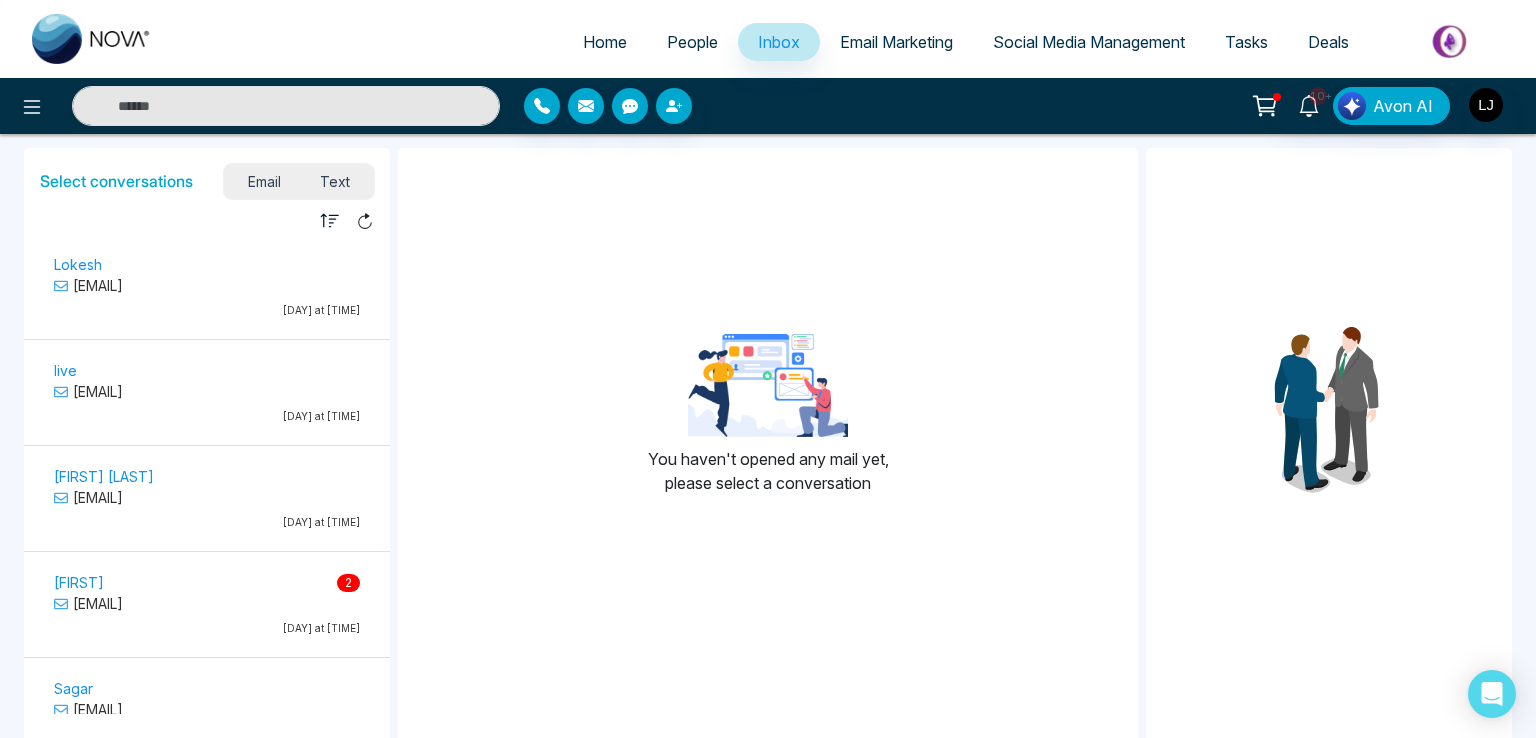 click on "[DAY] at [TIME]" at bounding box center (207, 310) 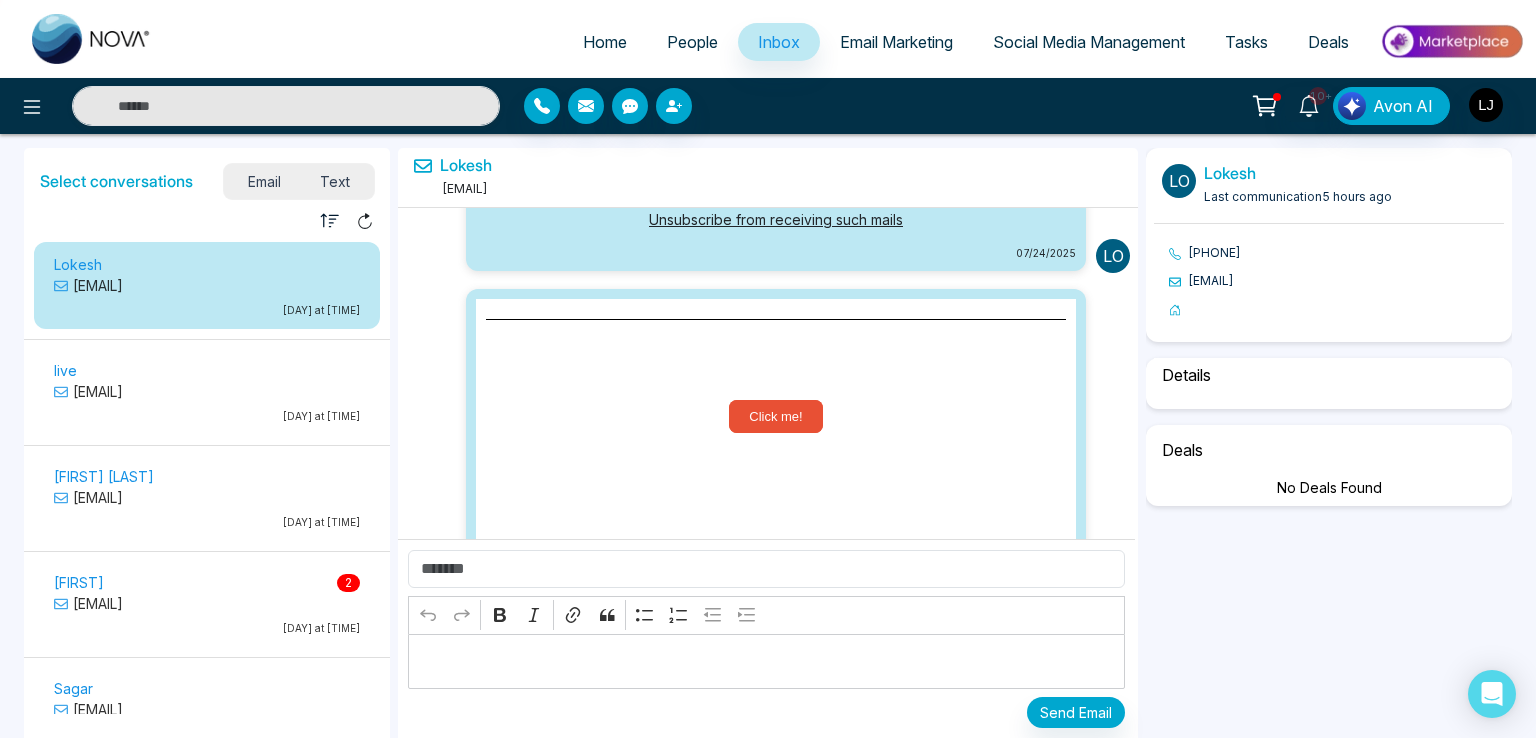 scroll, scrollTop: 23913, scrollLeft: 0, axis: vertical 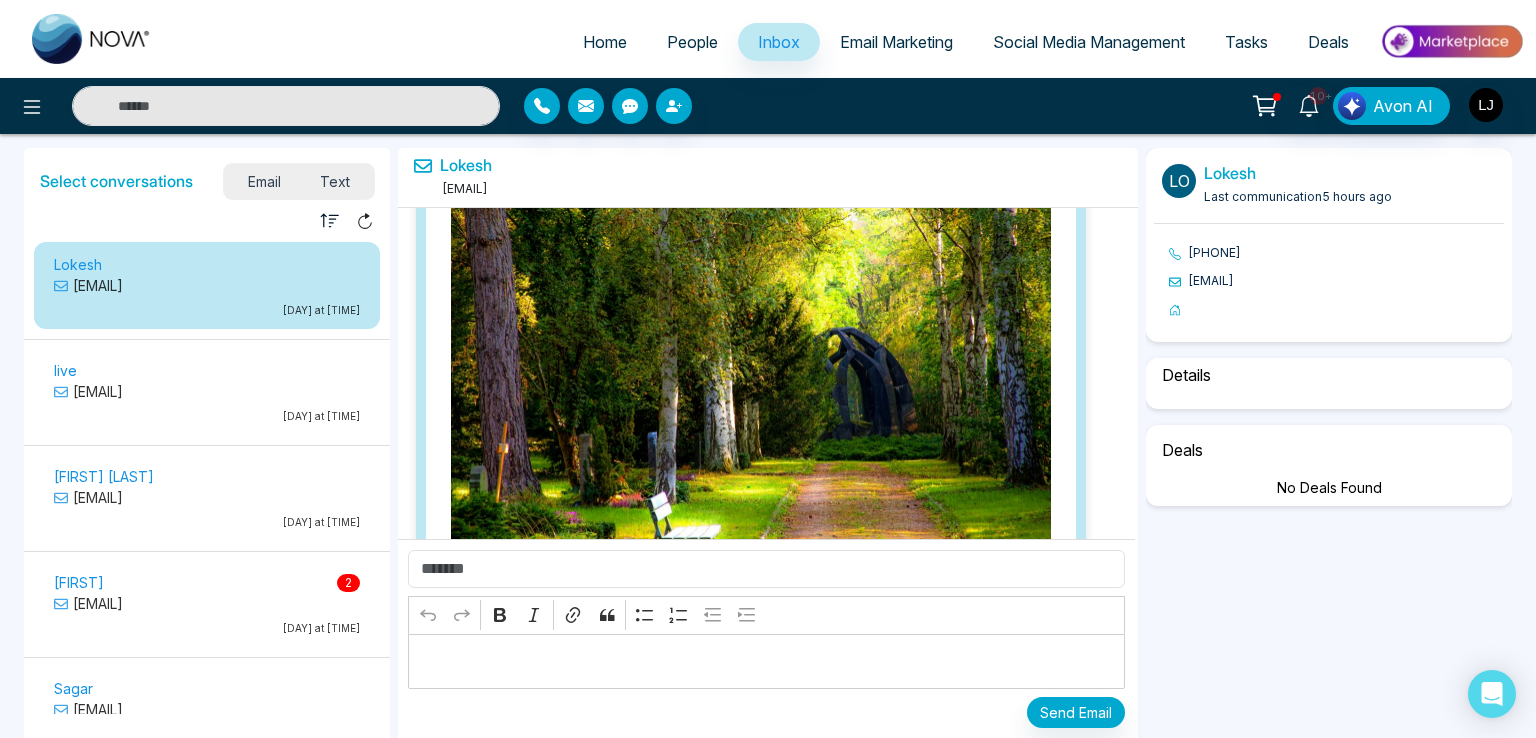 select on "*" 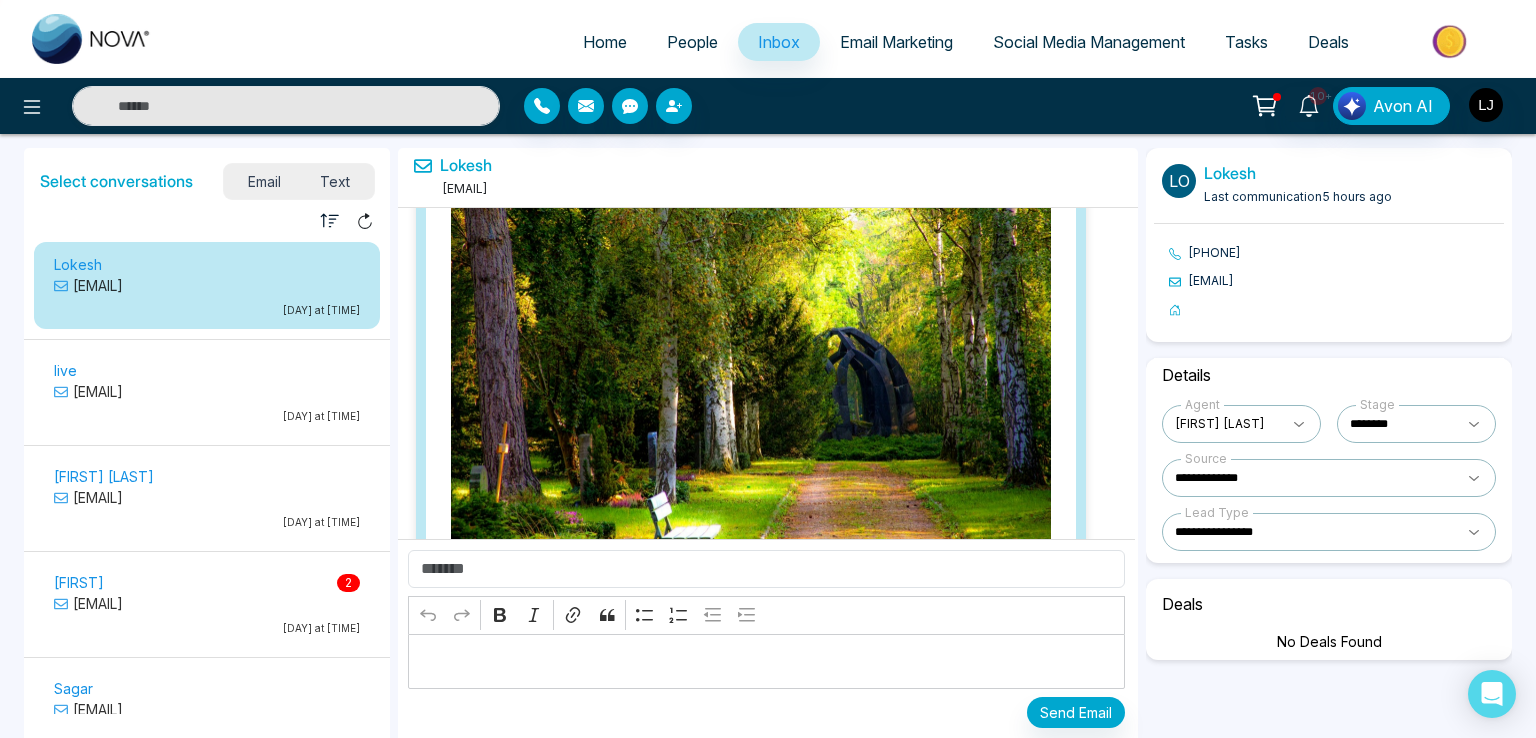scroll, scrollTop: 23591, scrollLeft: 0, axis: vertical 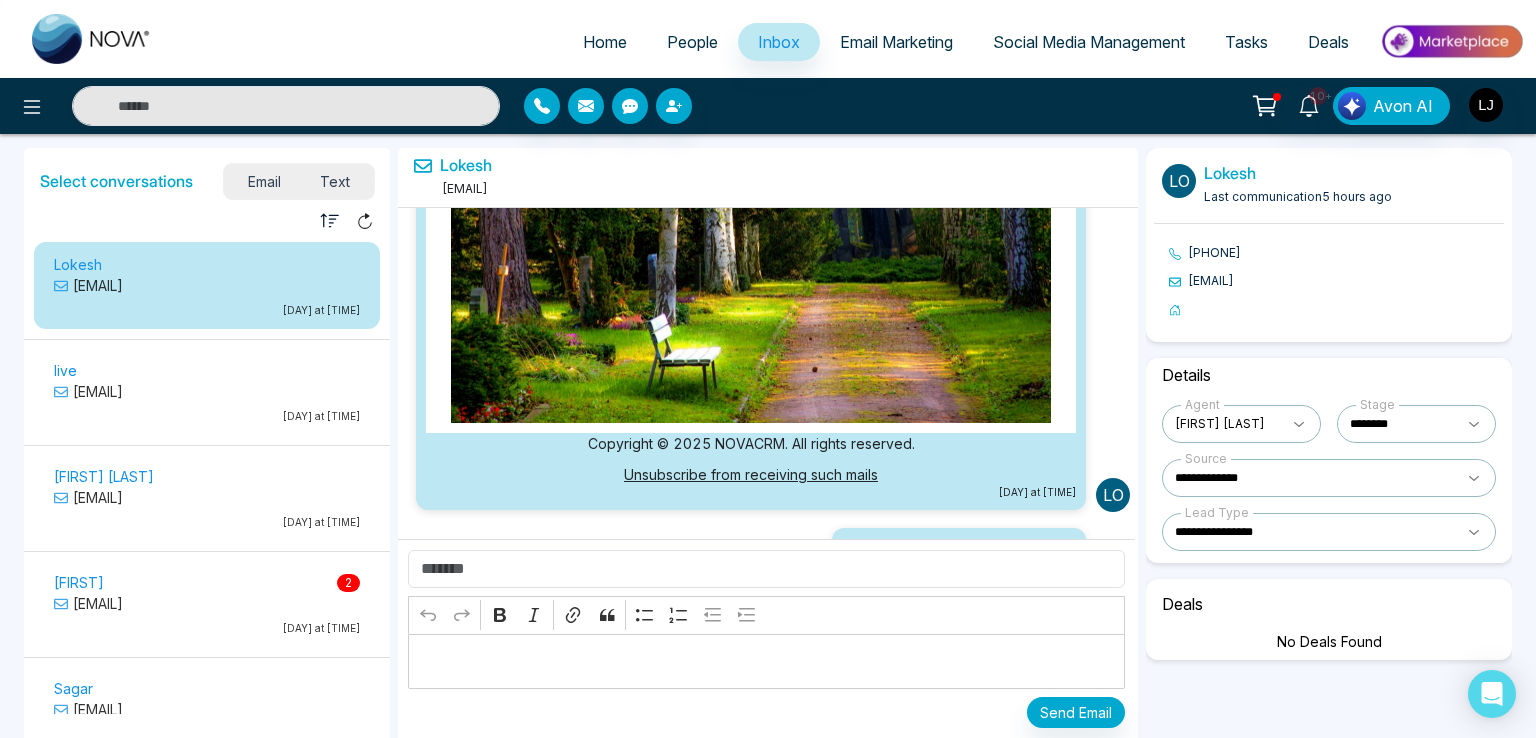 click on "[FIRST] [LAST]" at bounding box center [1227, 424] 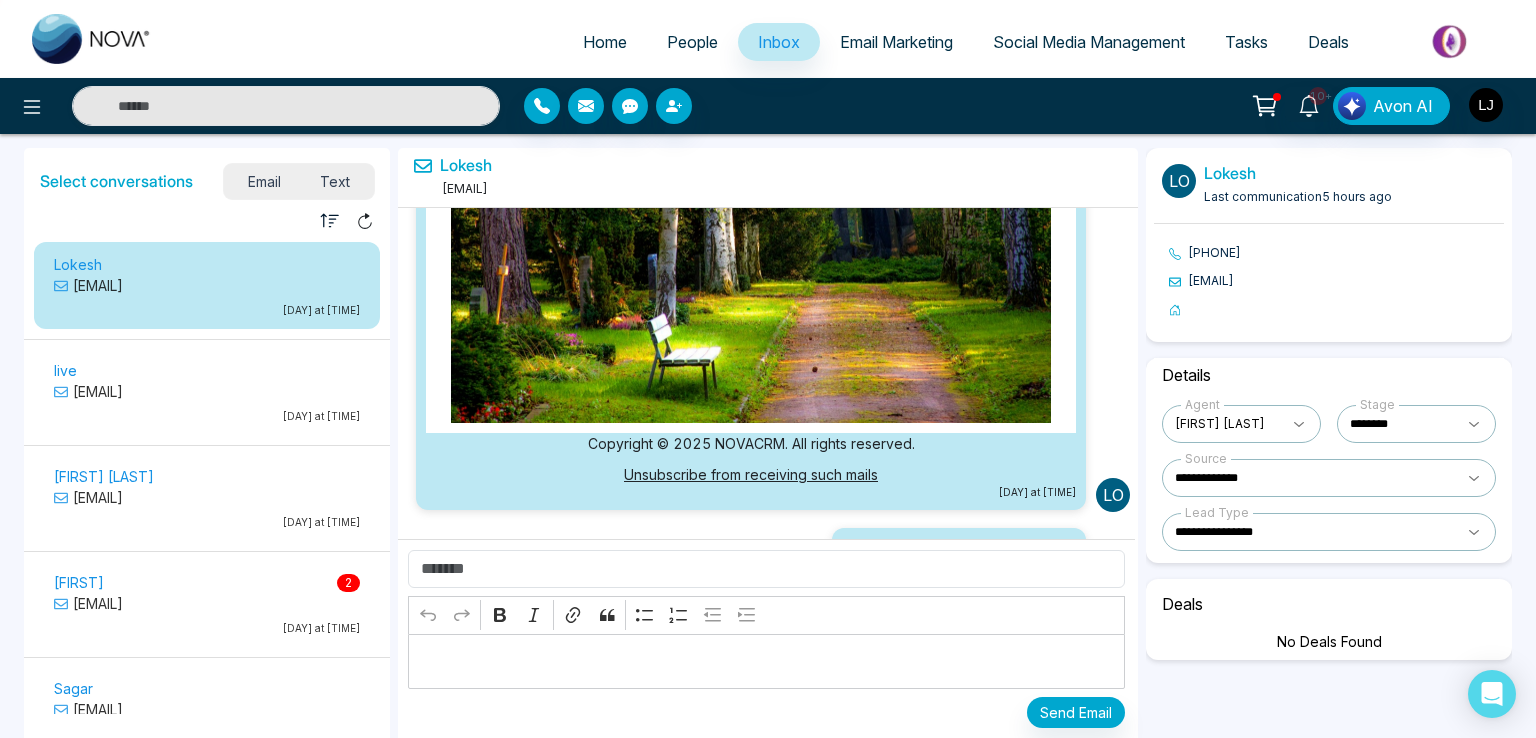 click on "People" at bounding box center [692, 42] 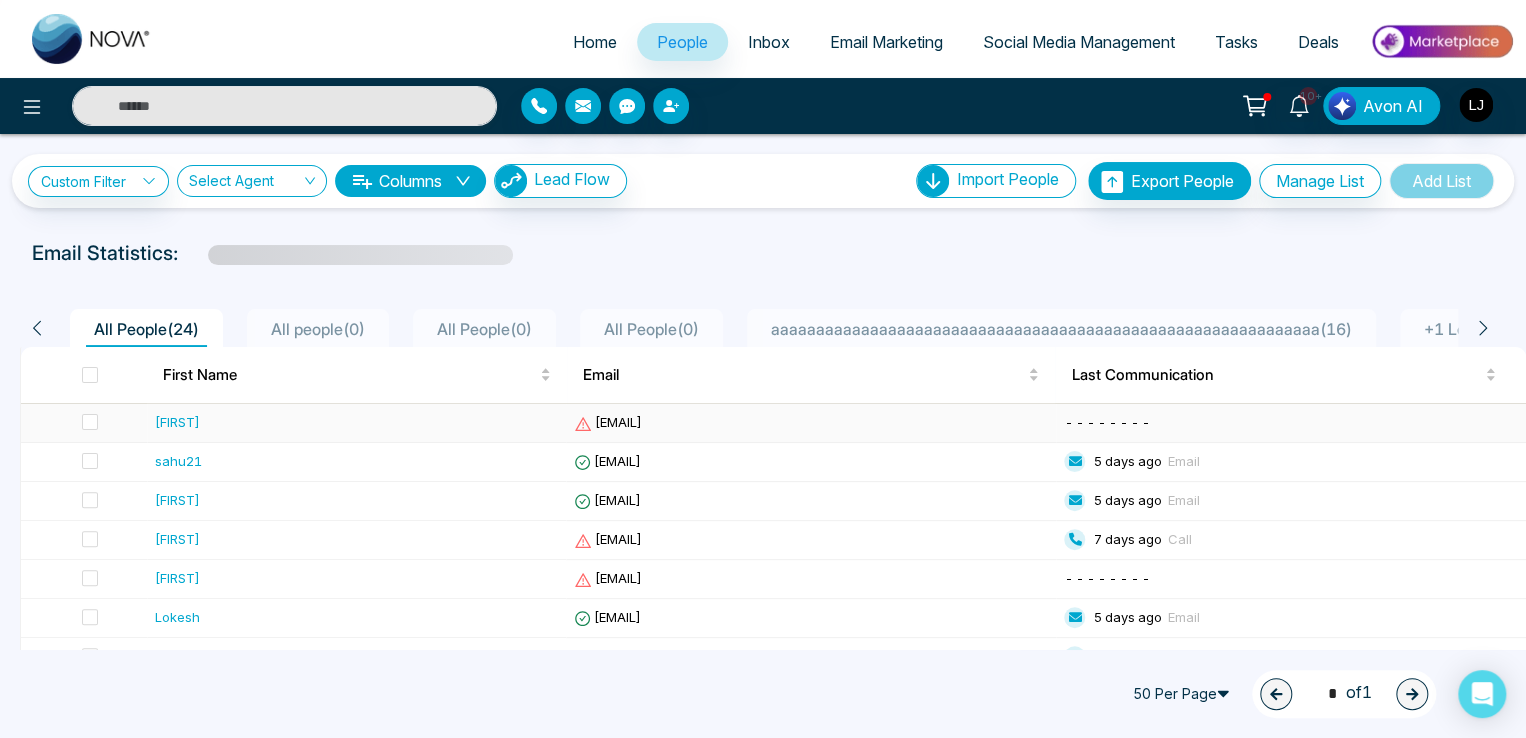 click on "[EMAIL]" at bounding box center [608, 422] 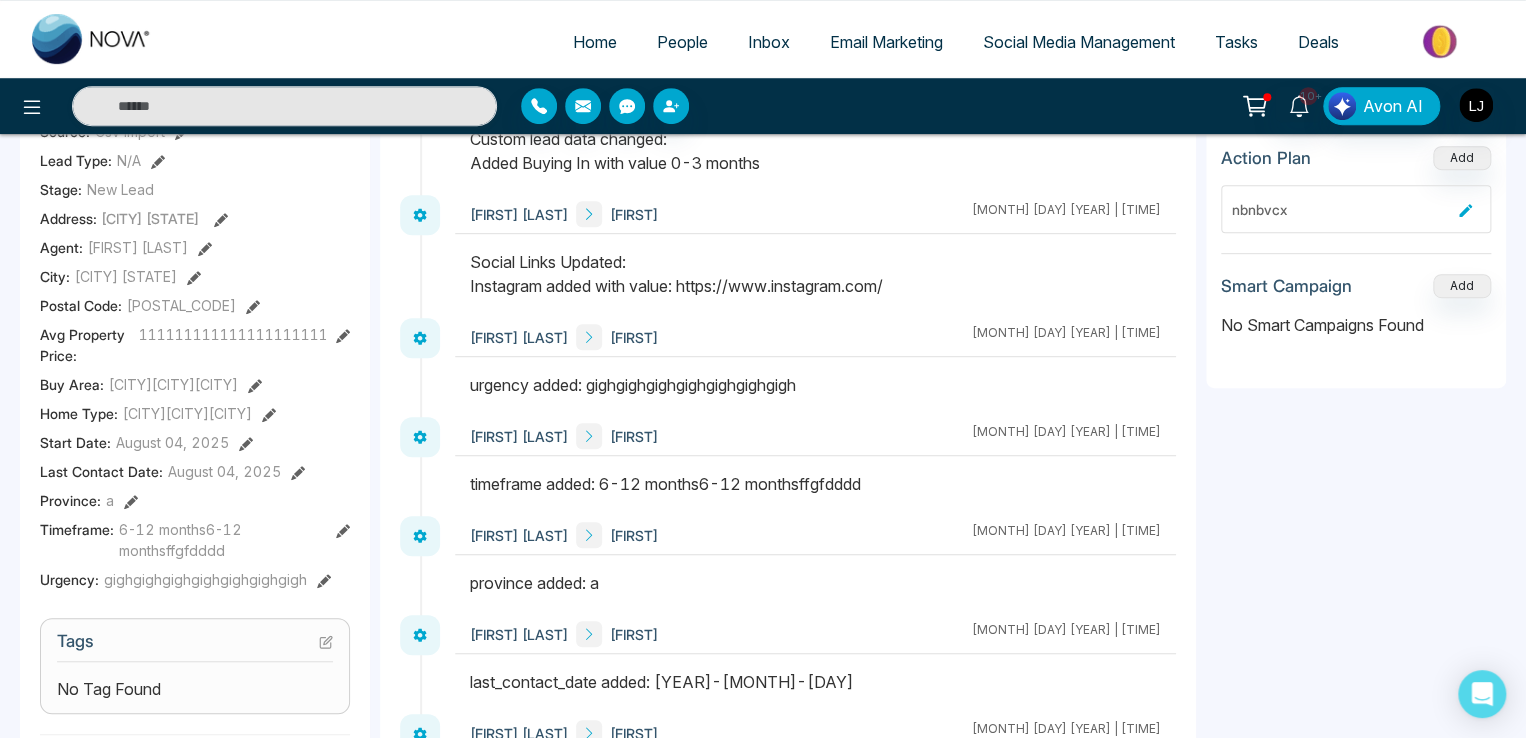 scroll, scrollTop: 400, scrollLeft: 0, axis: vertical 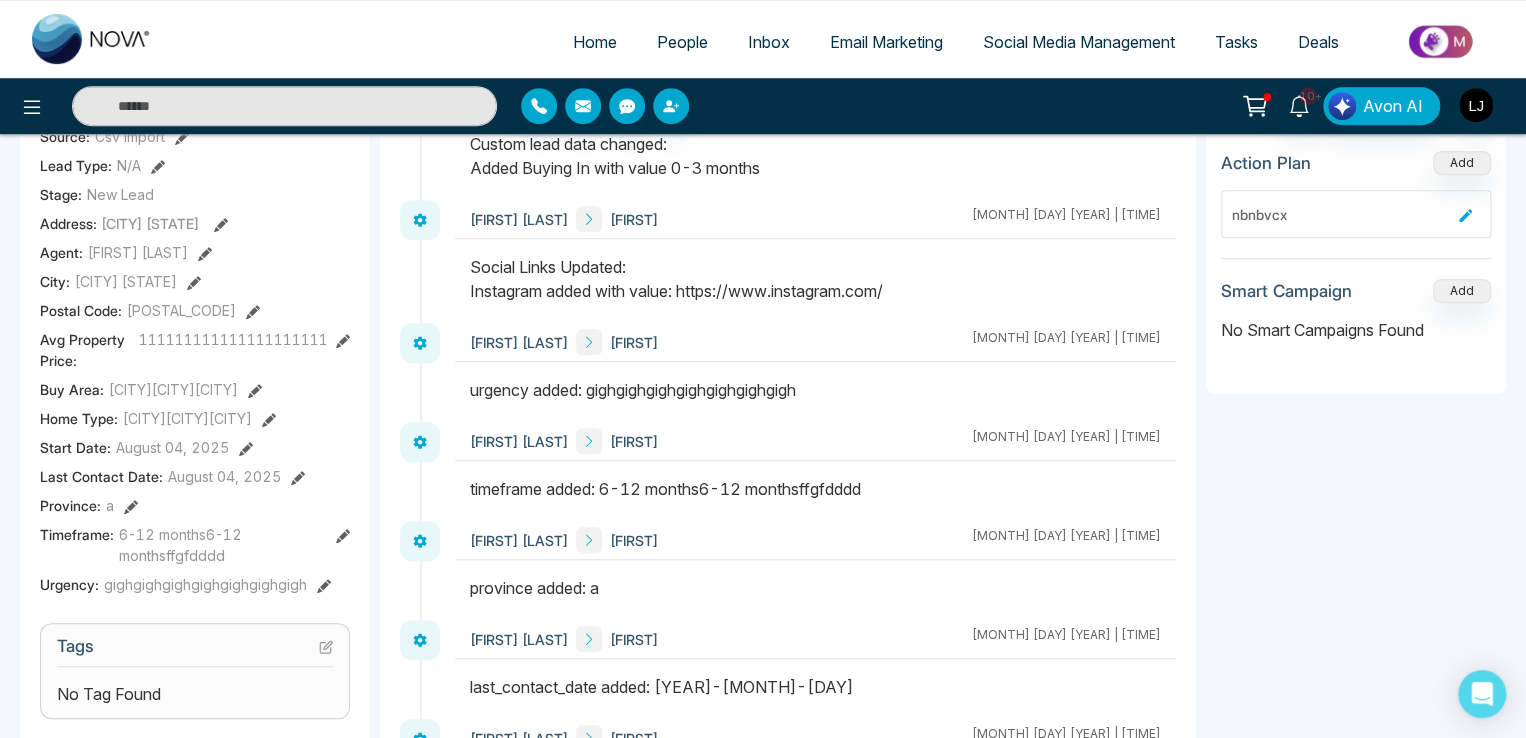 click 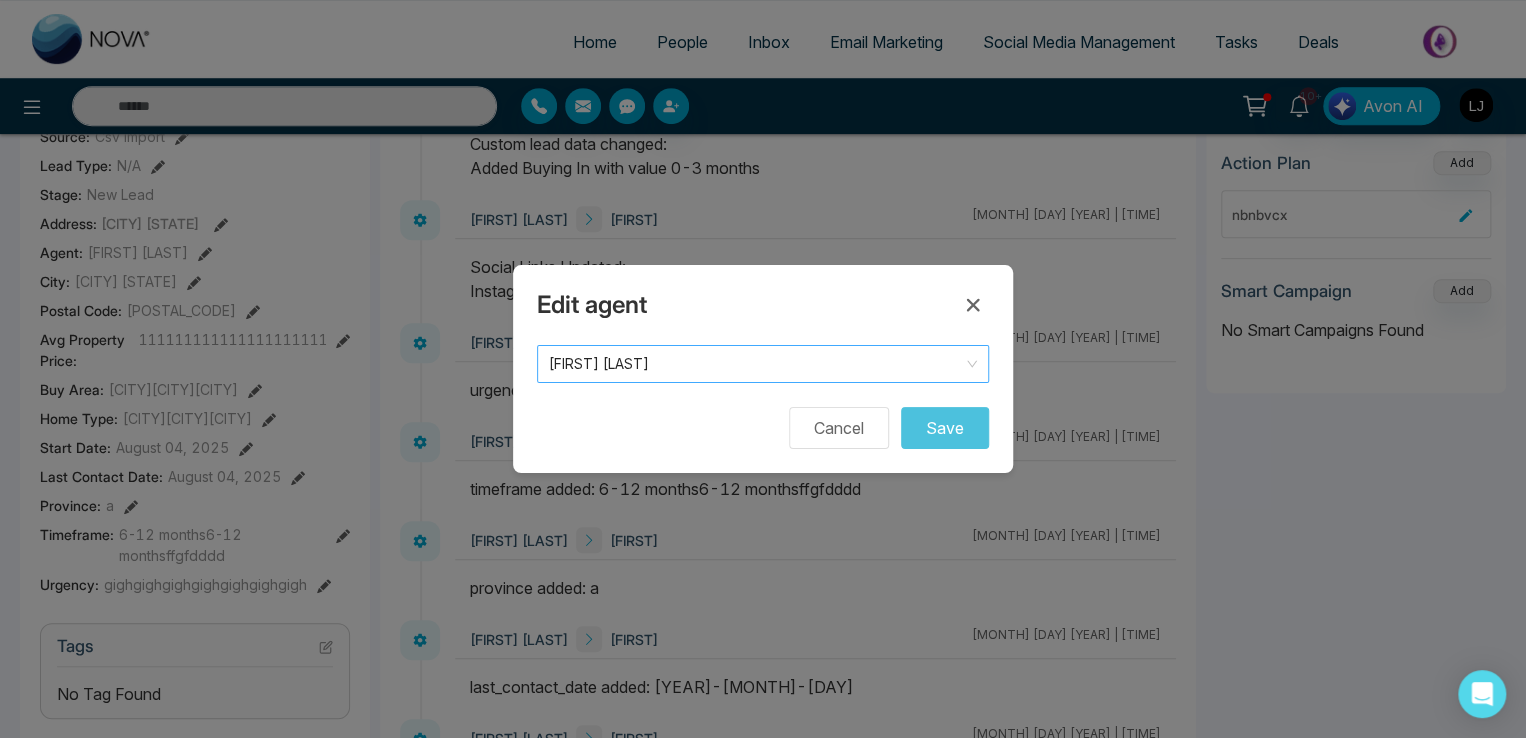 click on "[FIRST] [LAST]" at bounding box center (763, 364) 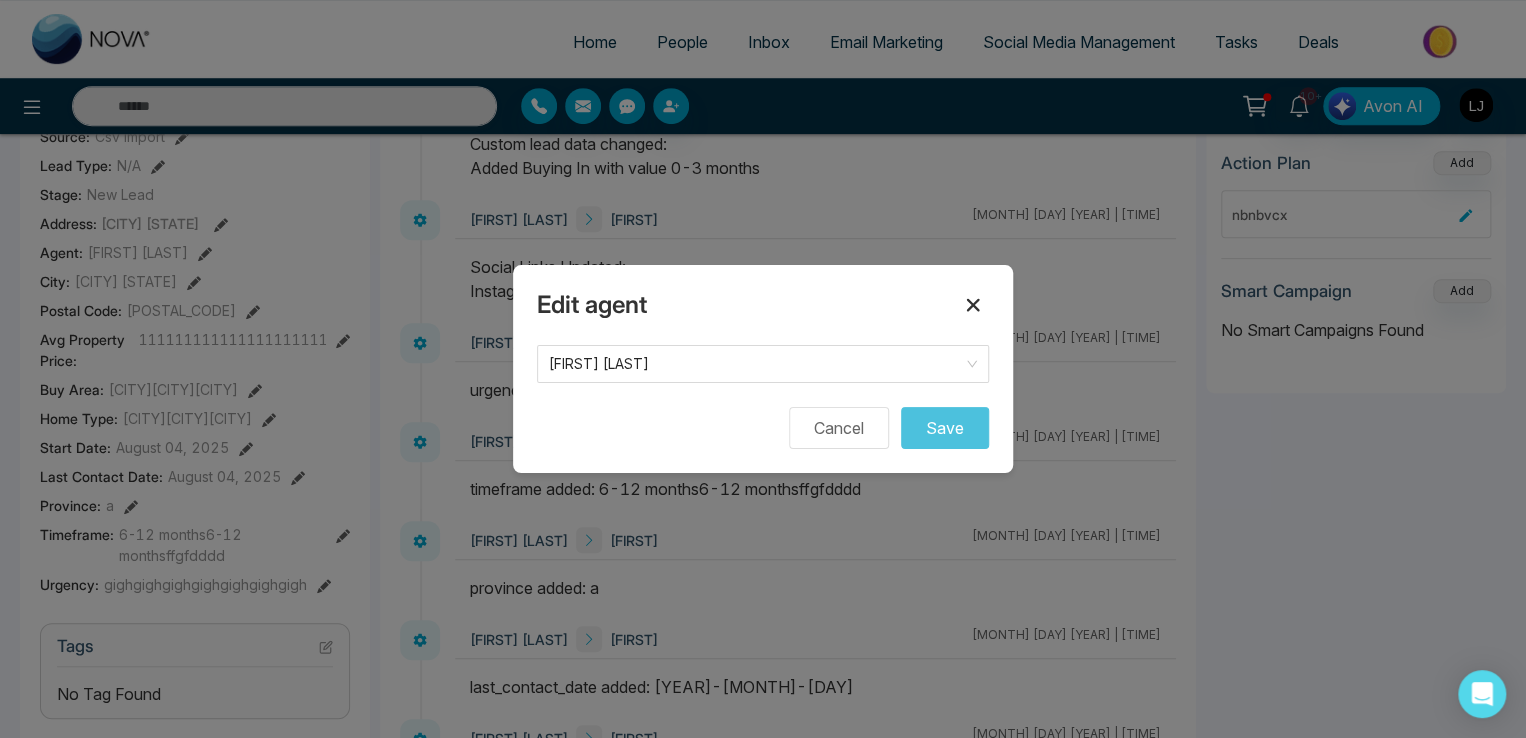click 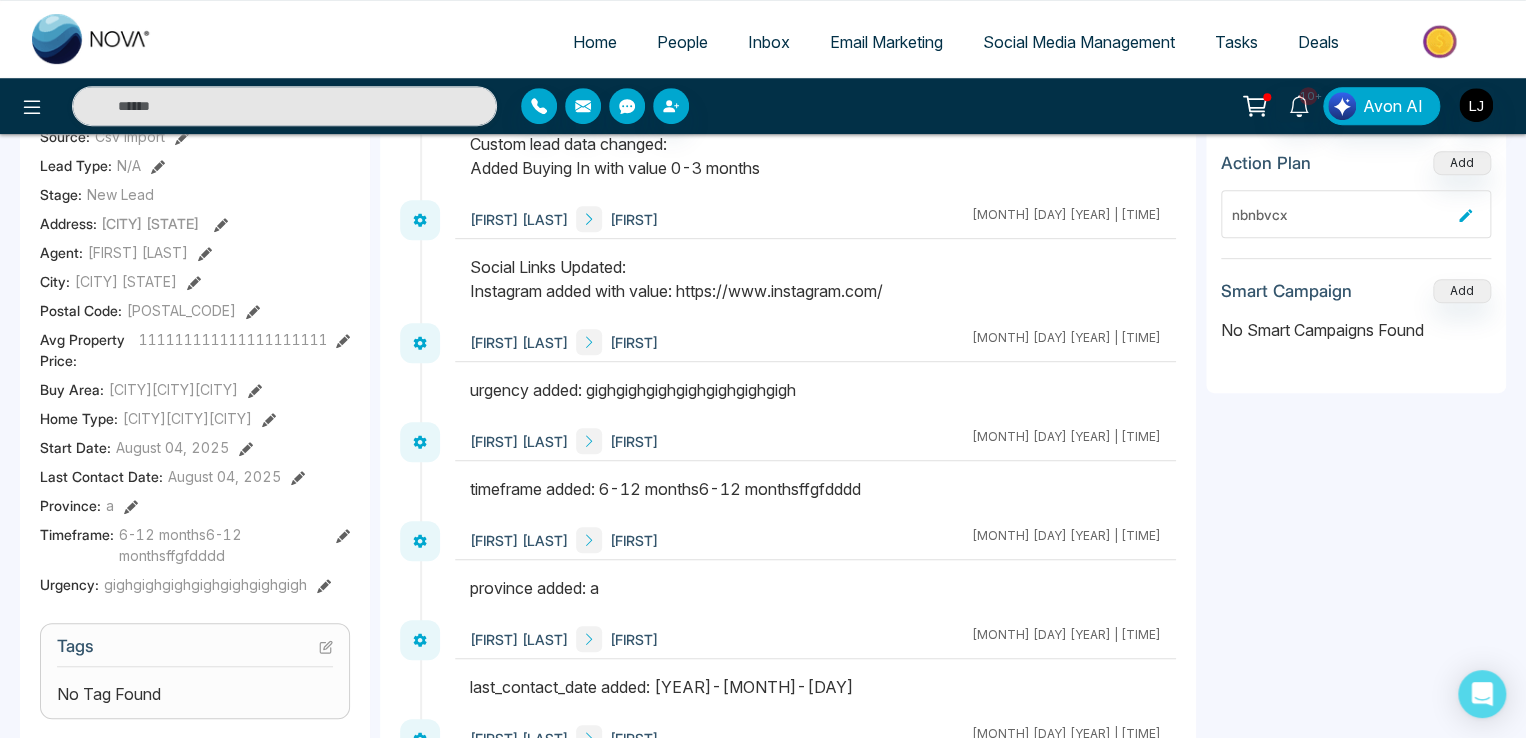 click on "Inbox" at bounding box center [769, 42] 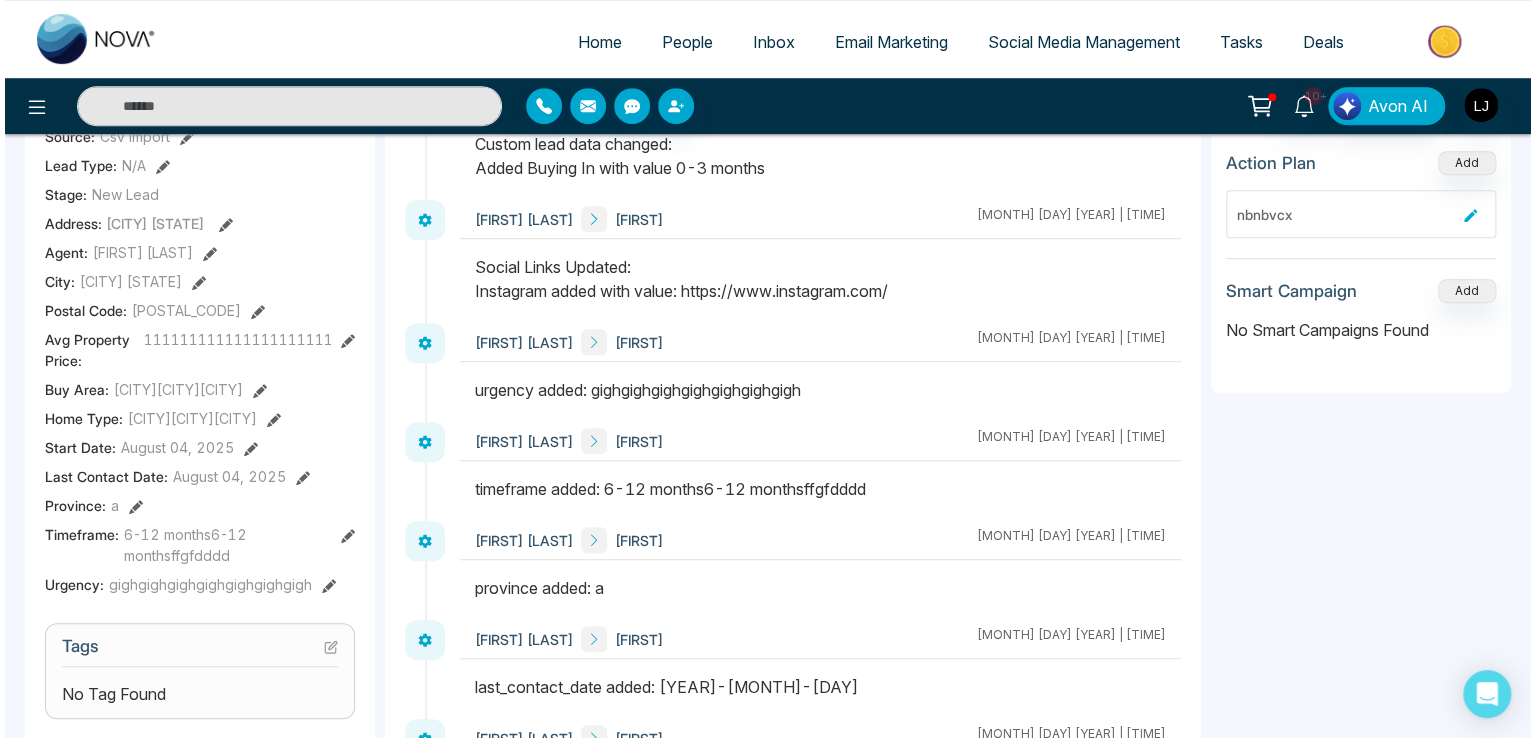 scroll, scrollTop: 0, scrollLeft: 0, axis: both 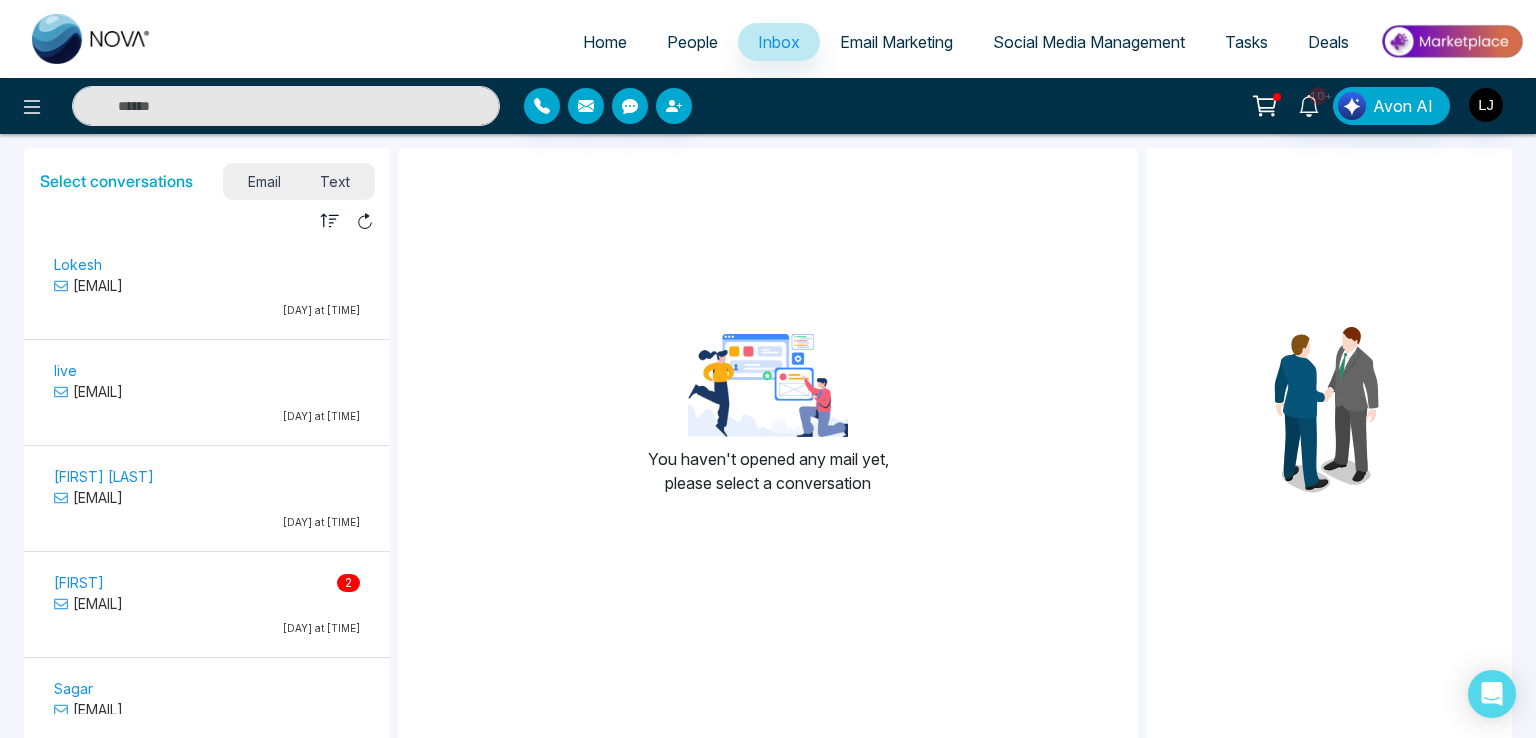 click on "[FIRST] [EMAIL] [DAY] at [TIME]" at bounding box center (207, 289) 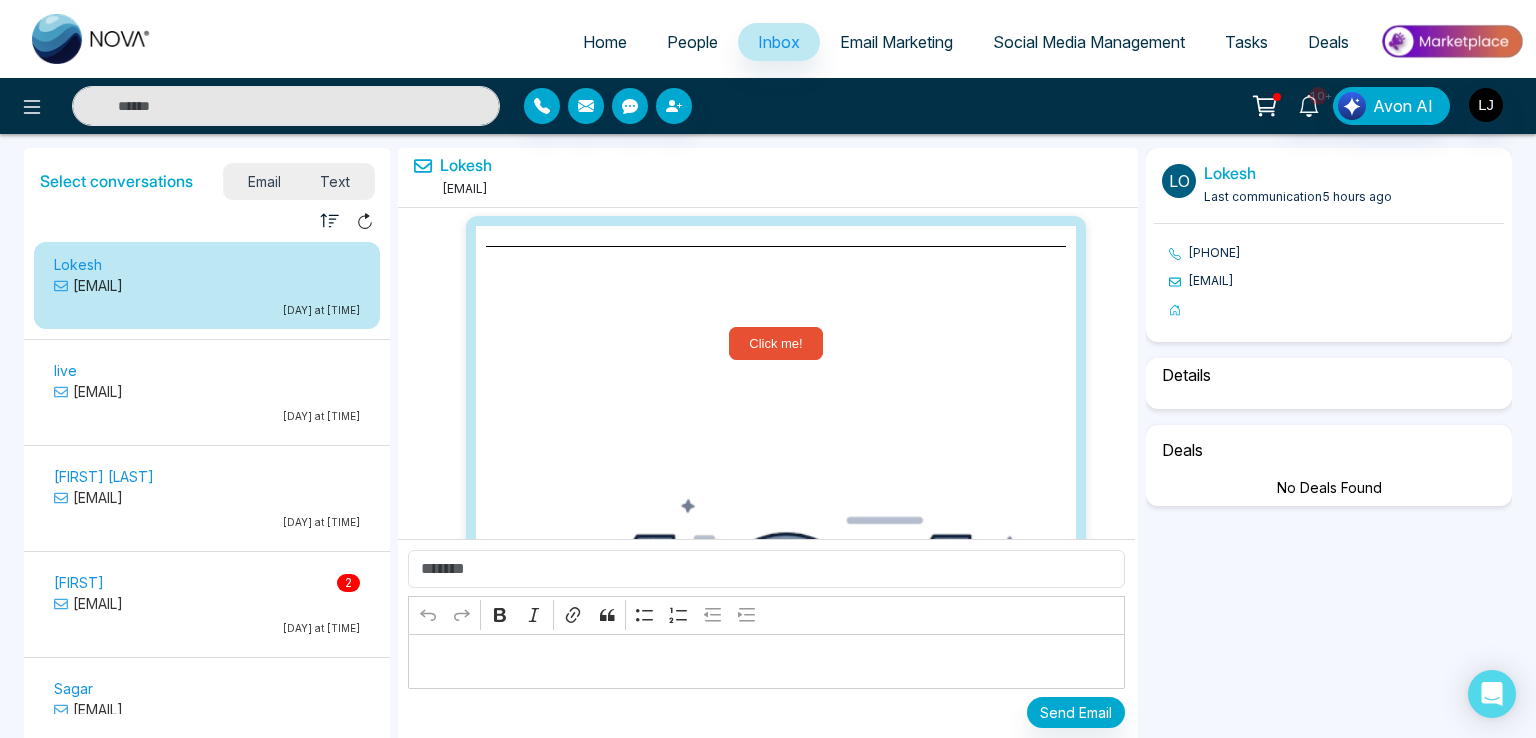 scroll, scrollTop: 23915, scrollLeft: 0, axis: vertical 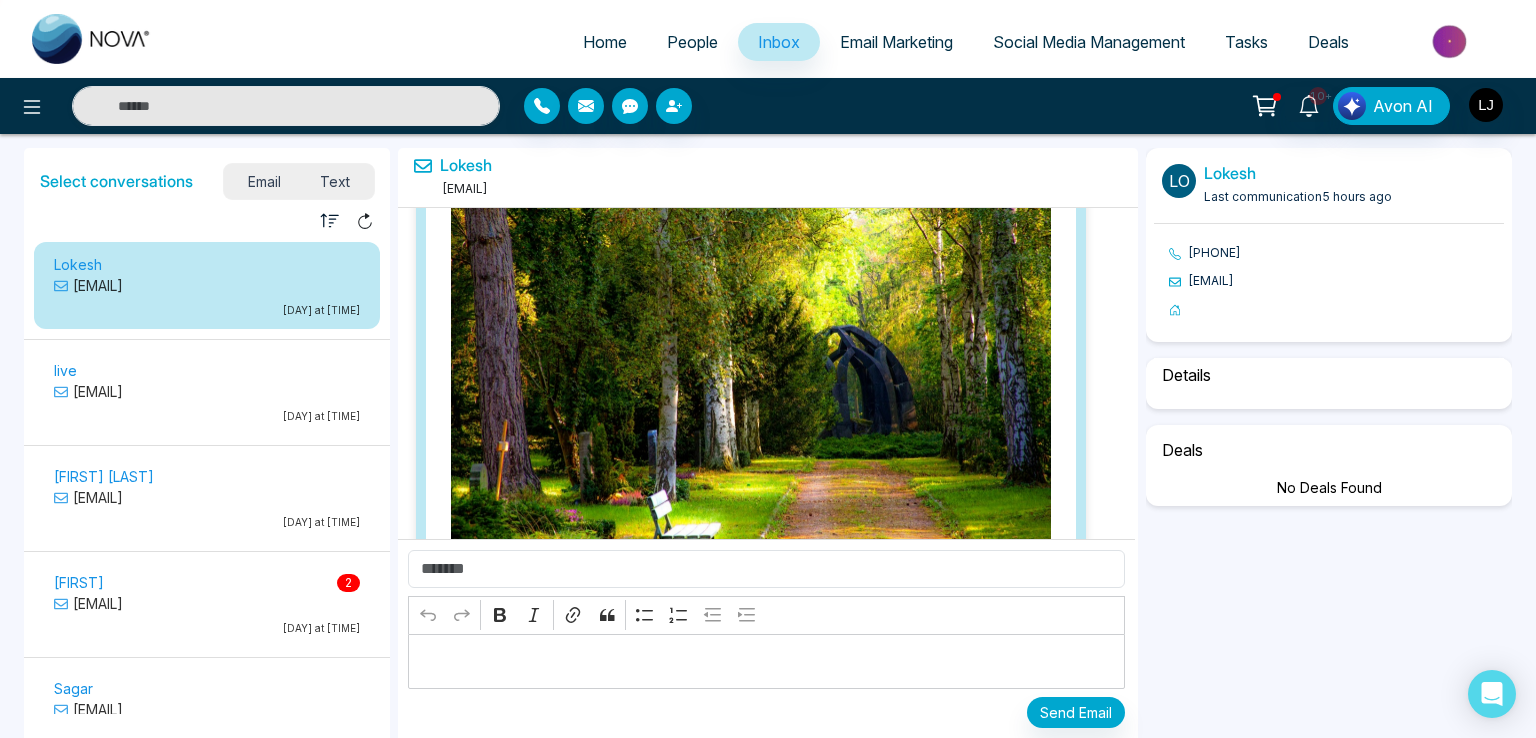 select on "*" 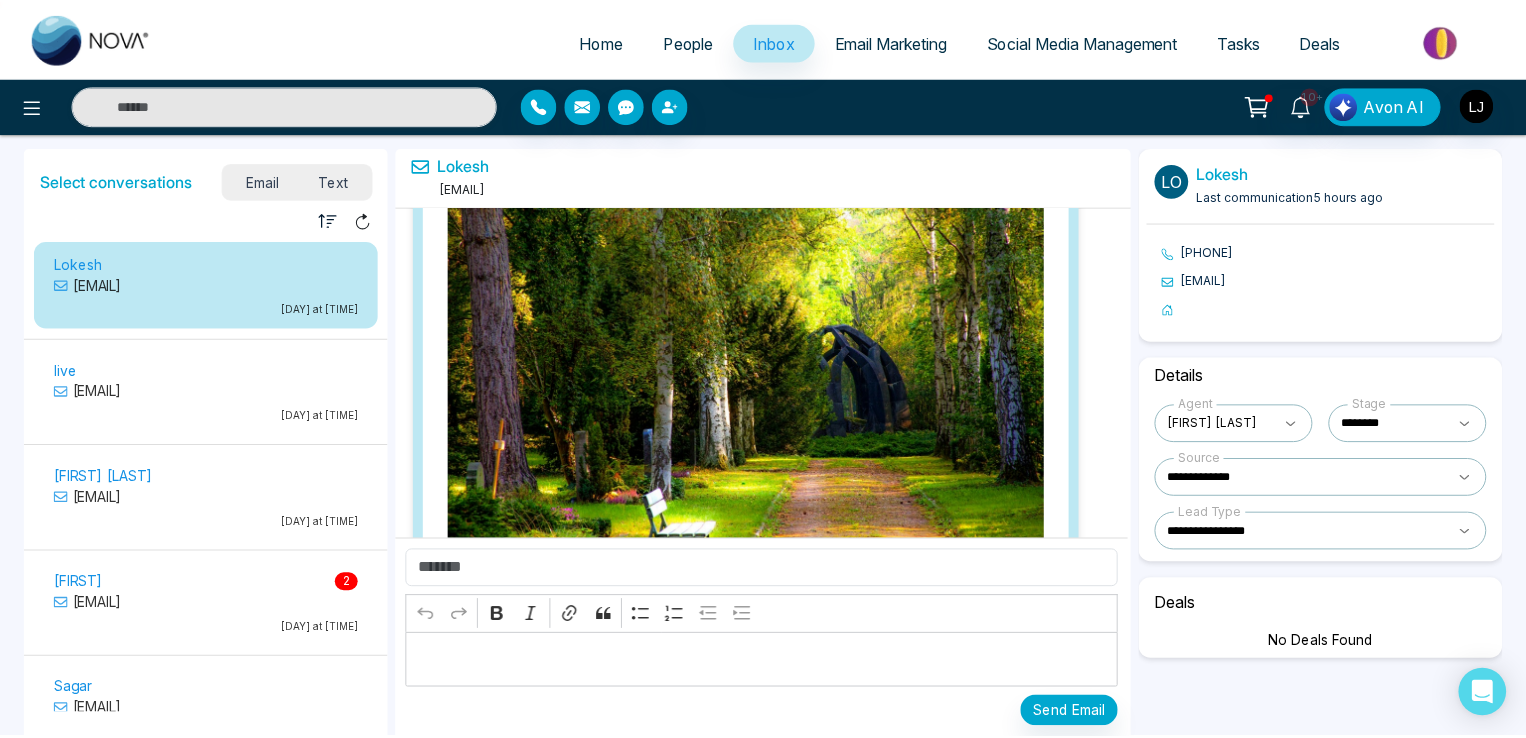 scroll, scrollTop: 24312, scrollLeft: 0, axis: vertical 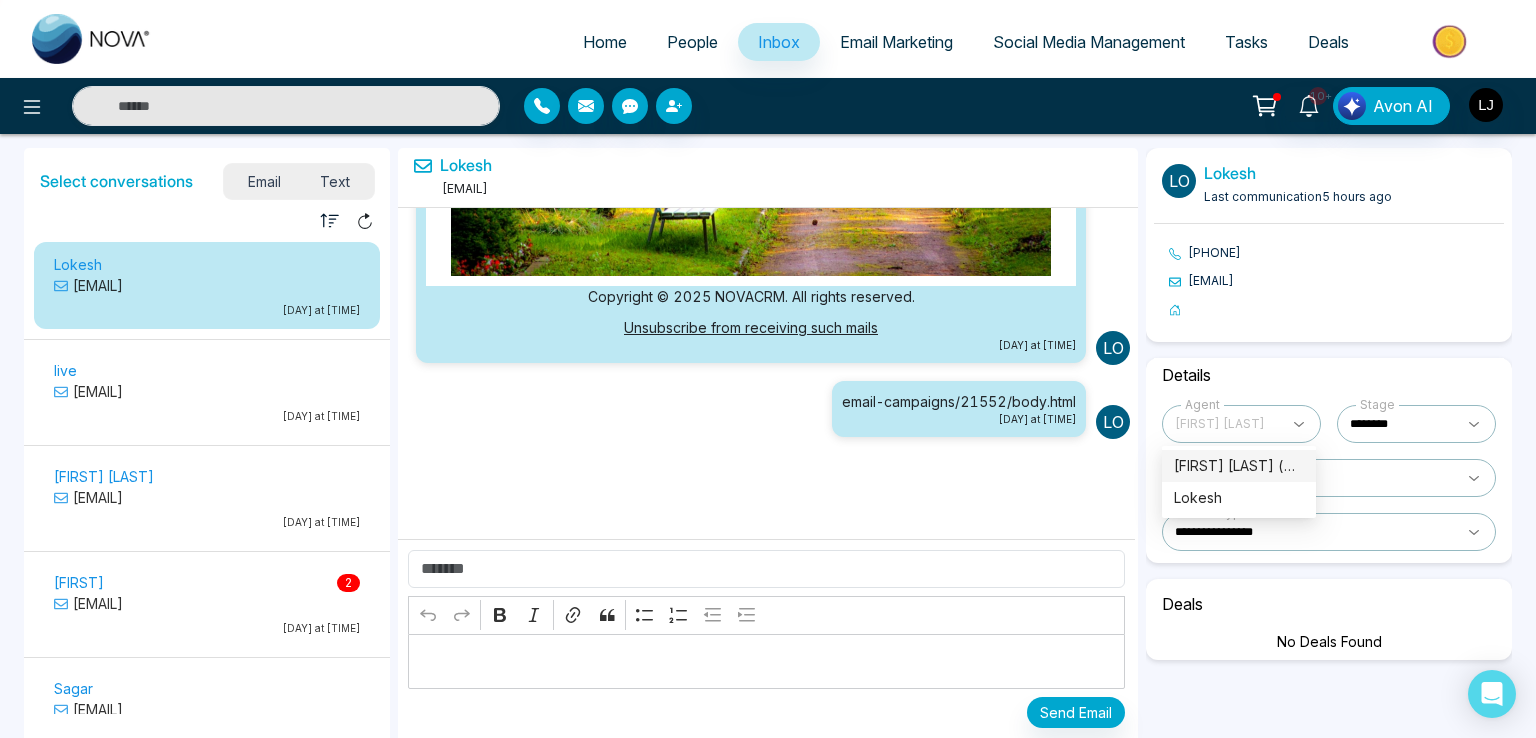 click on "[FIRST] [LAST]" at bounding box center [1227, 424] 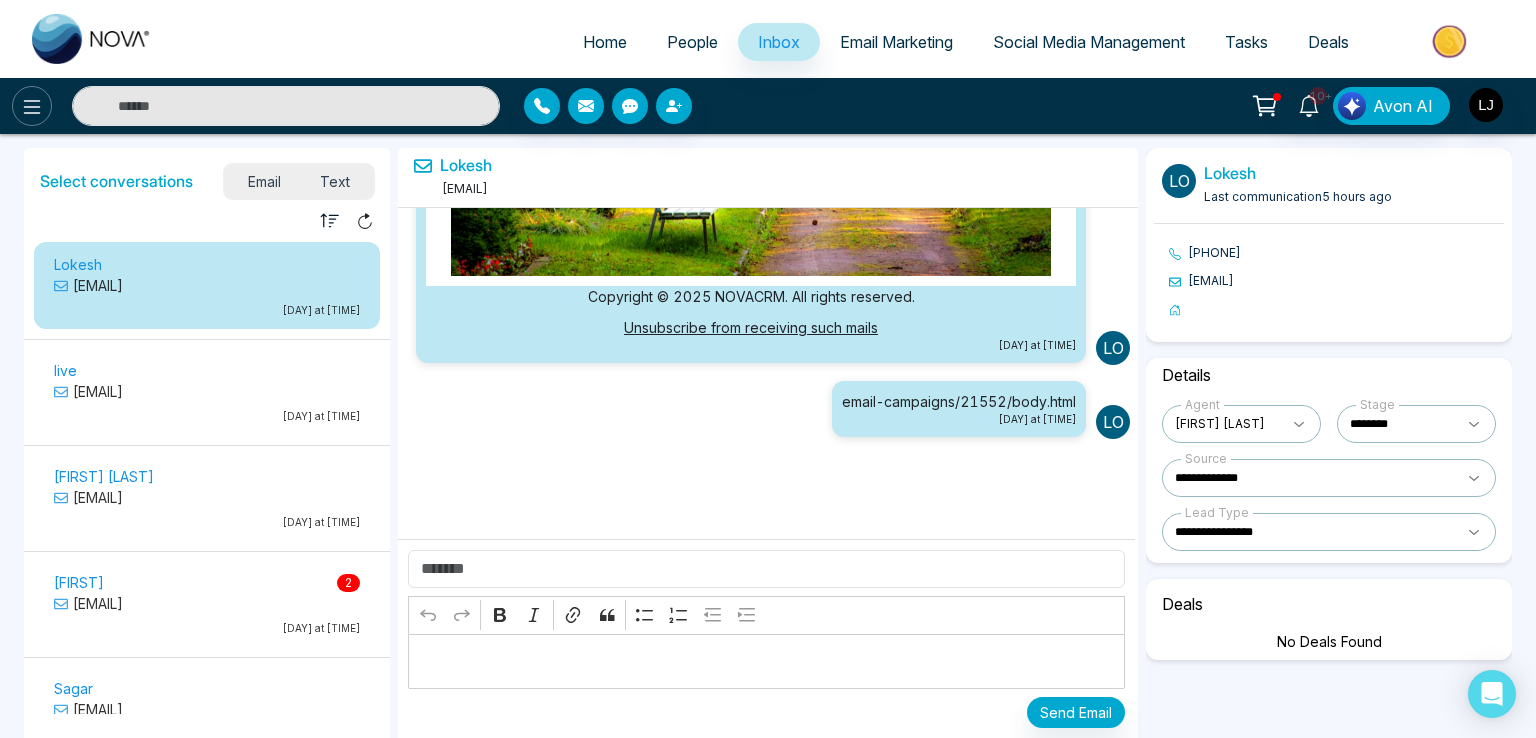 click at bounding box center [32, 106] 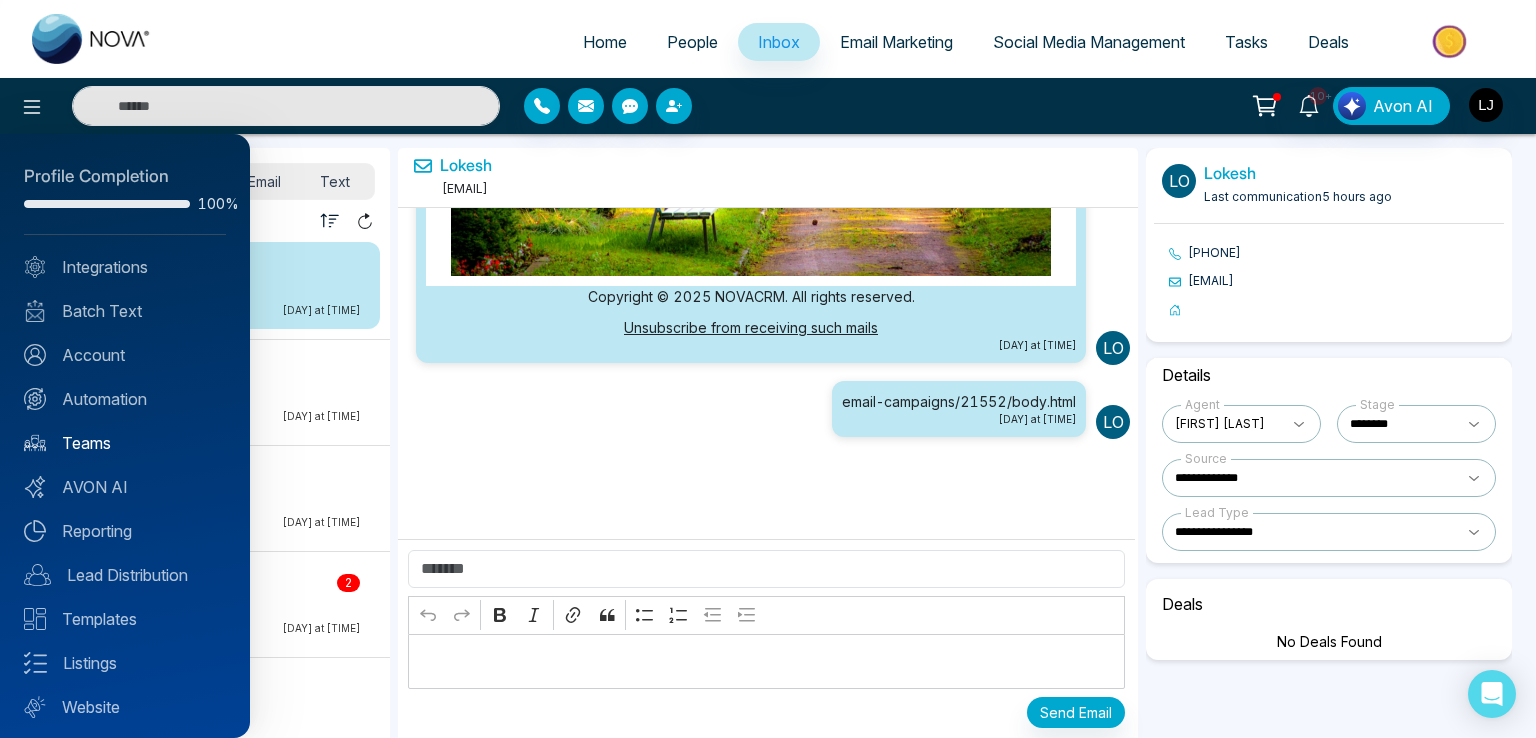 click on "Teams" at bounding box center (125, 443) 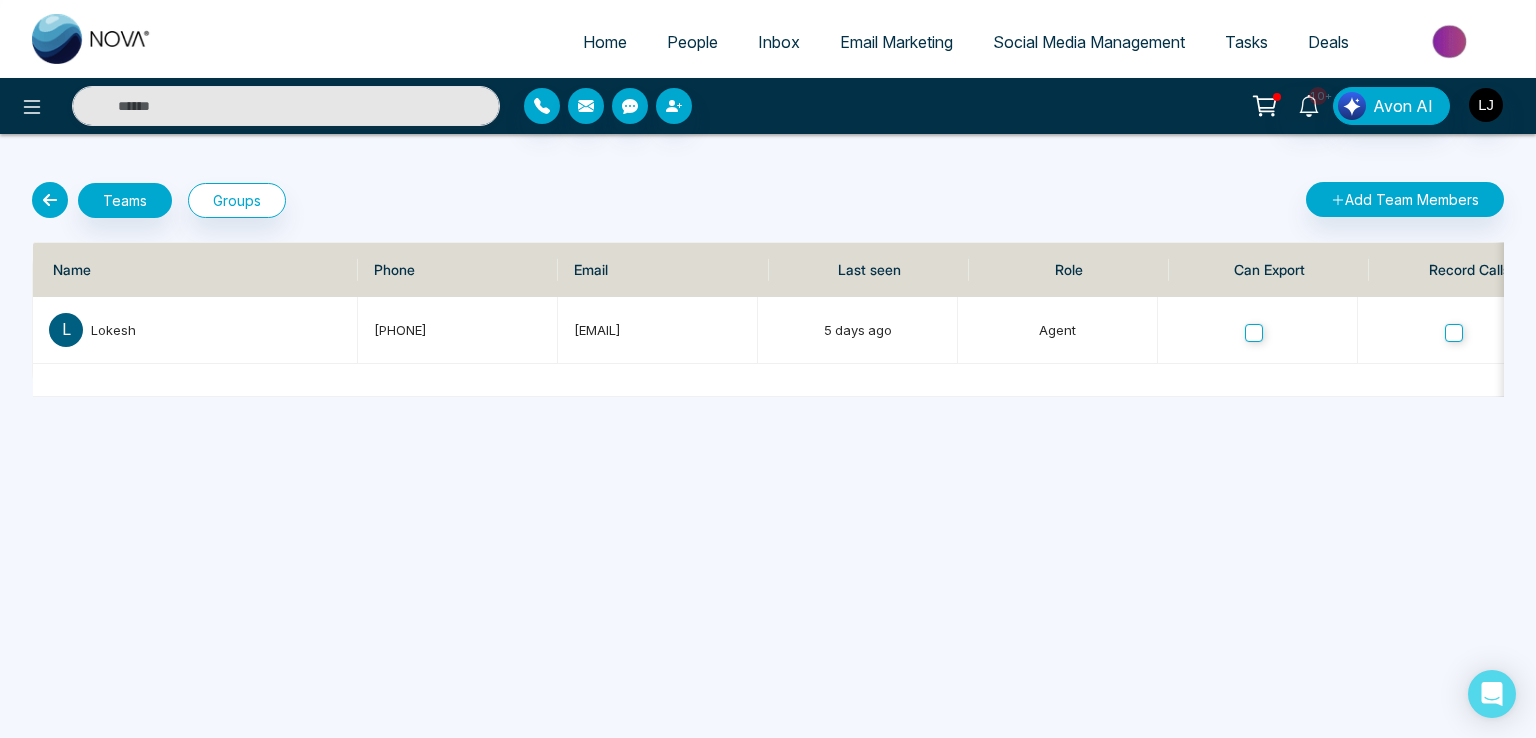 click on "People" at bounding box center (692, 42) 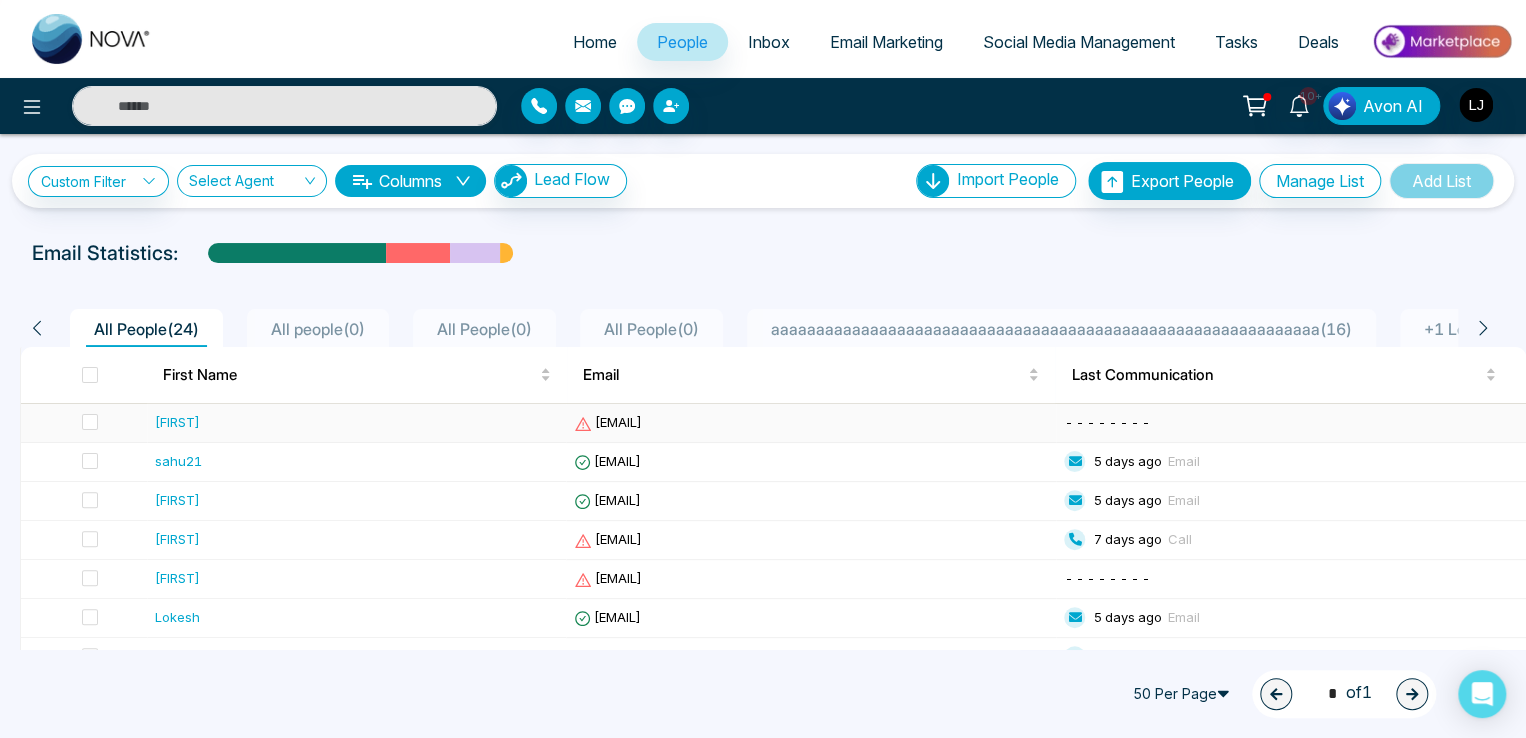 click on "[EMAIL]" at bounding box center [608, 422] 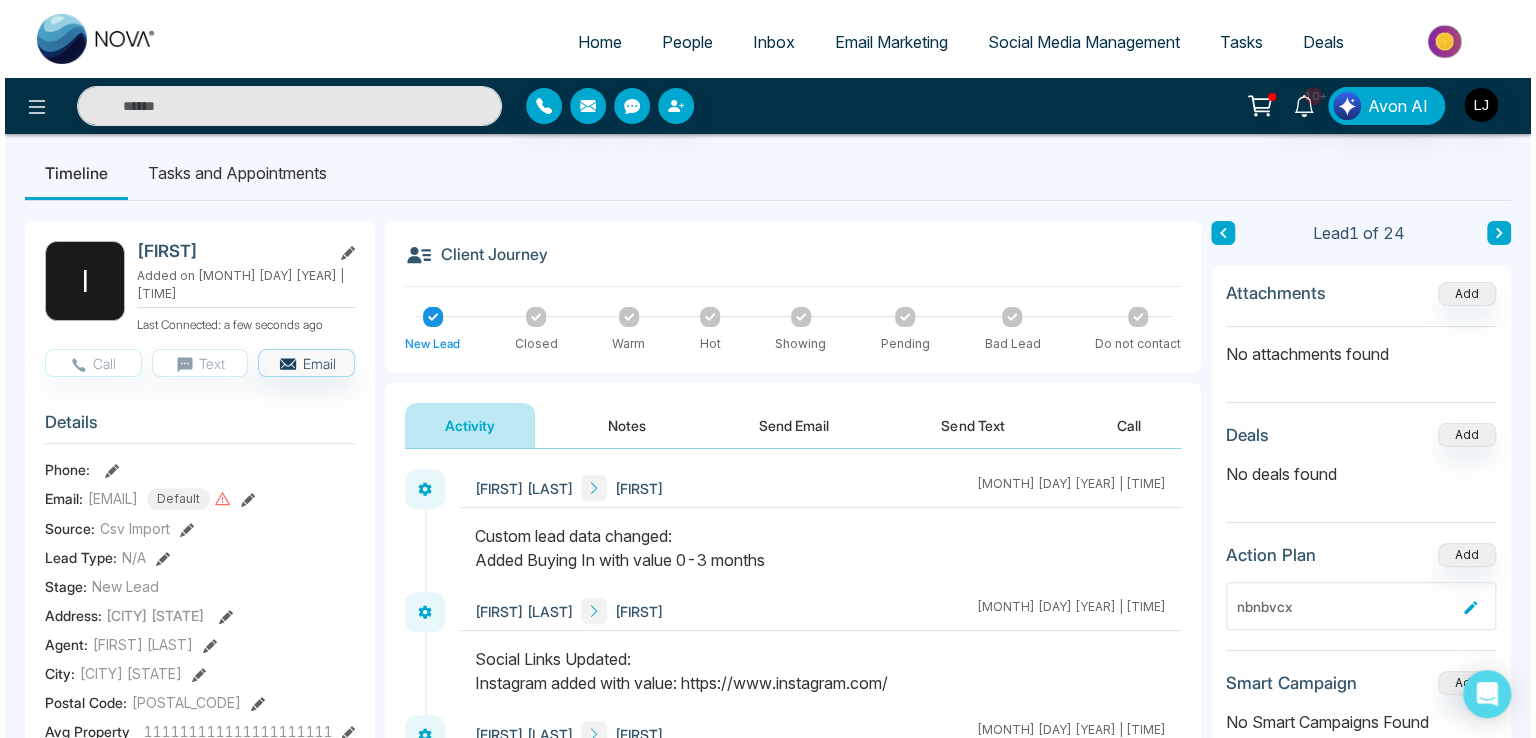 scroll, scrollTop: 0, scrollLeft: 0, axis: both 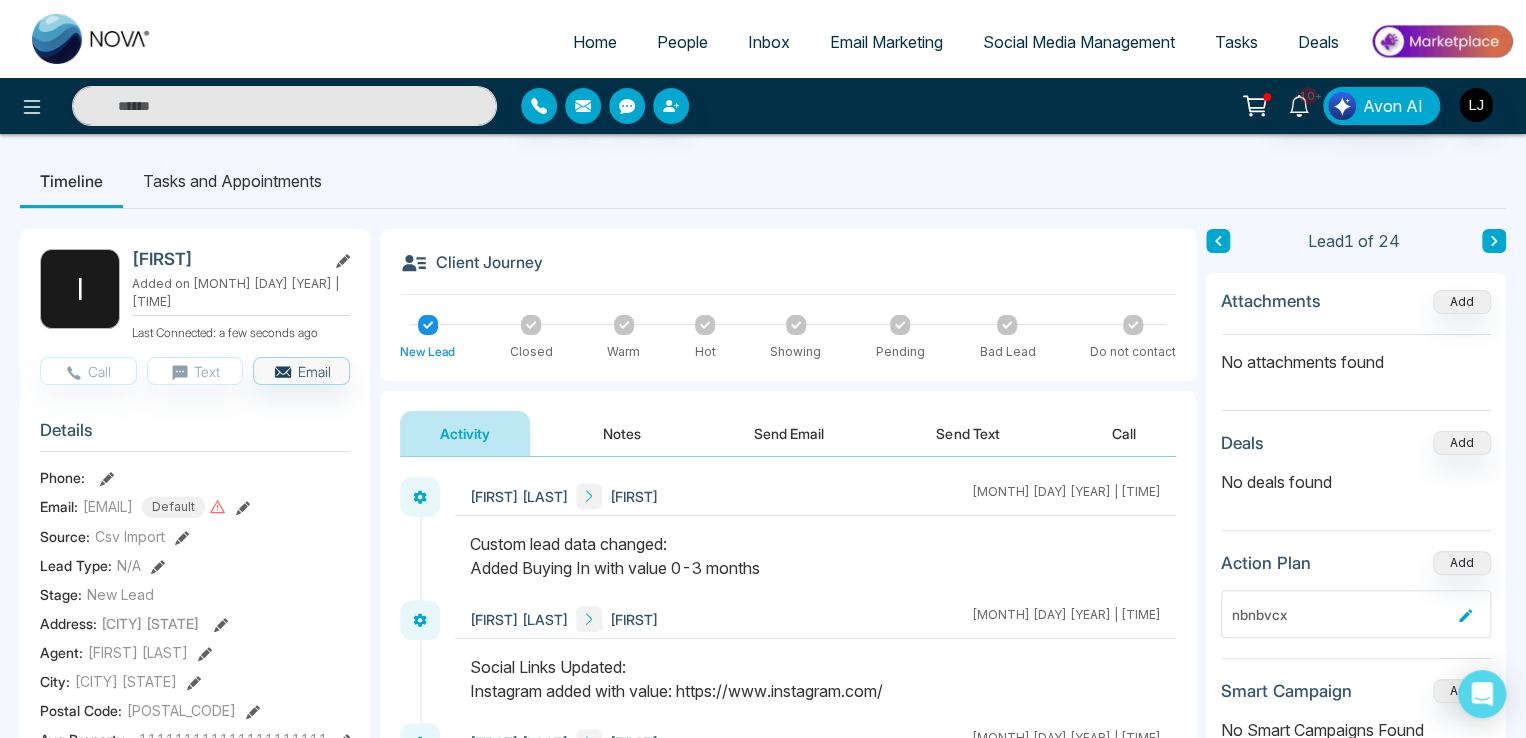 click on "Inbox" at bounding box center (769, 42) 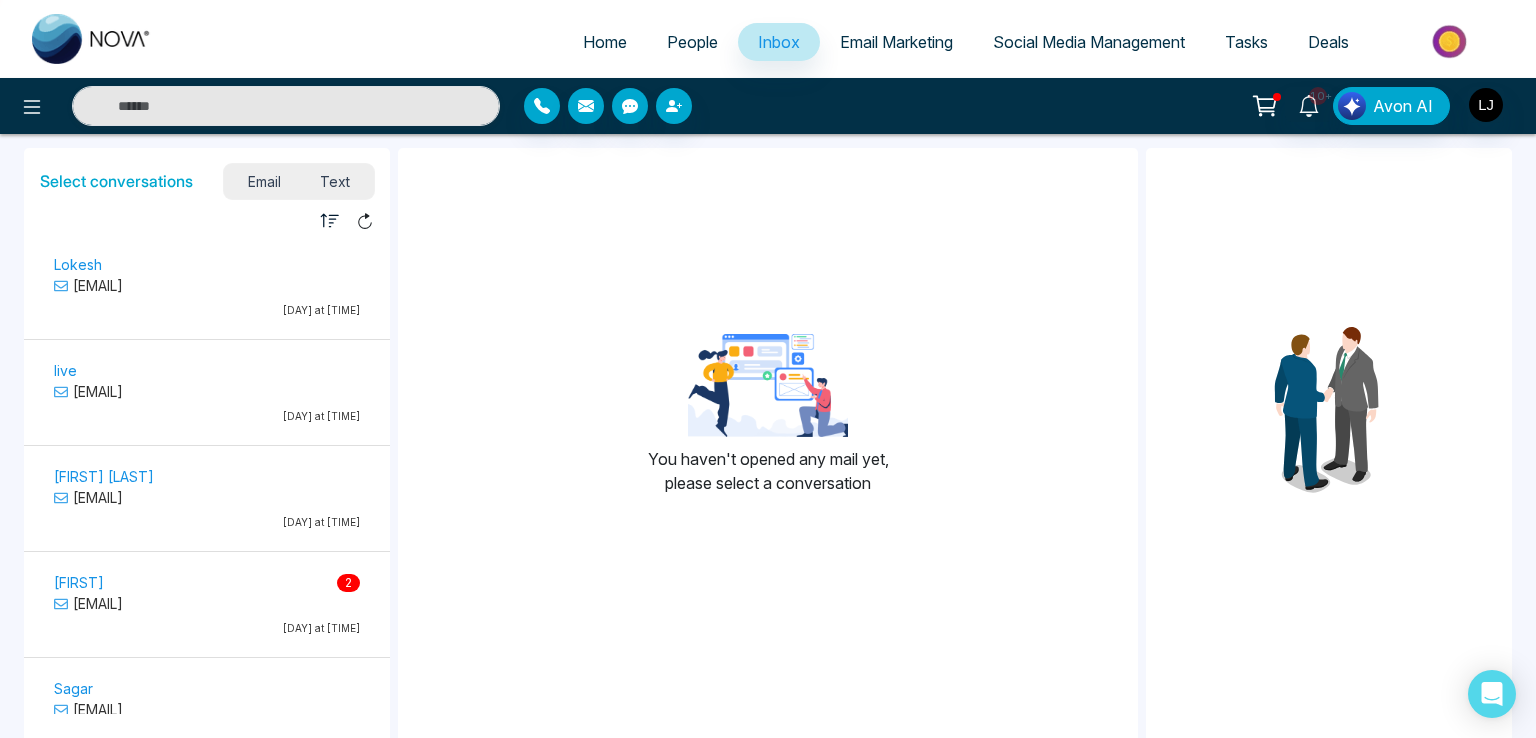 click on "Lokesh" at bounding box center [207, 264] 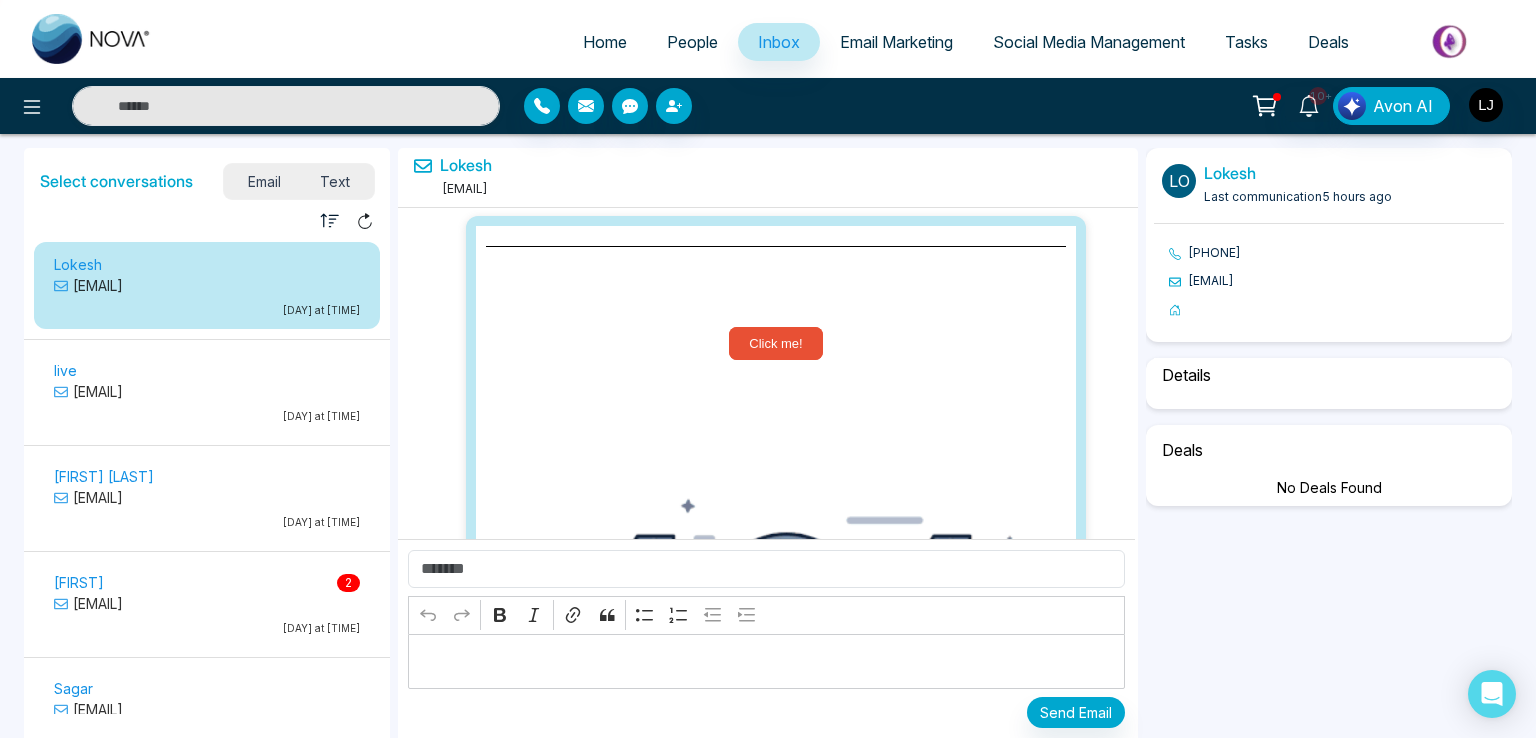 select on "*" 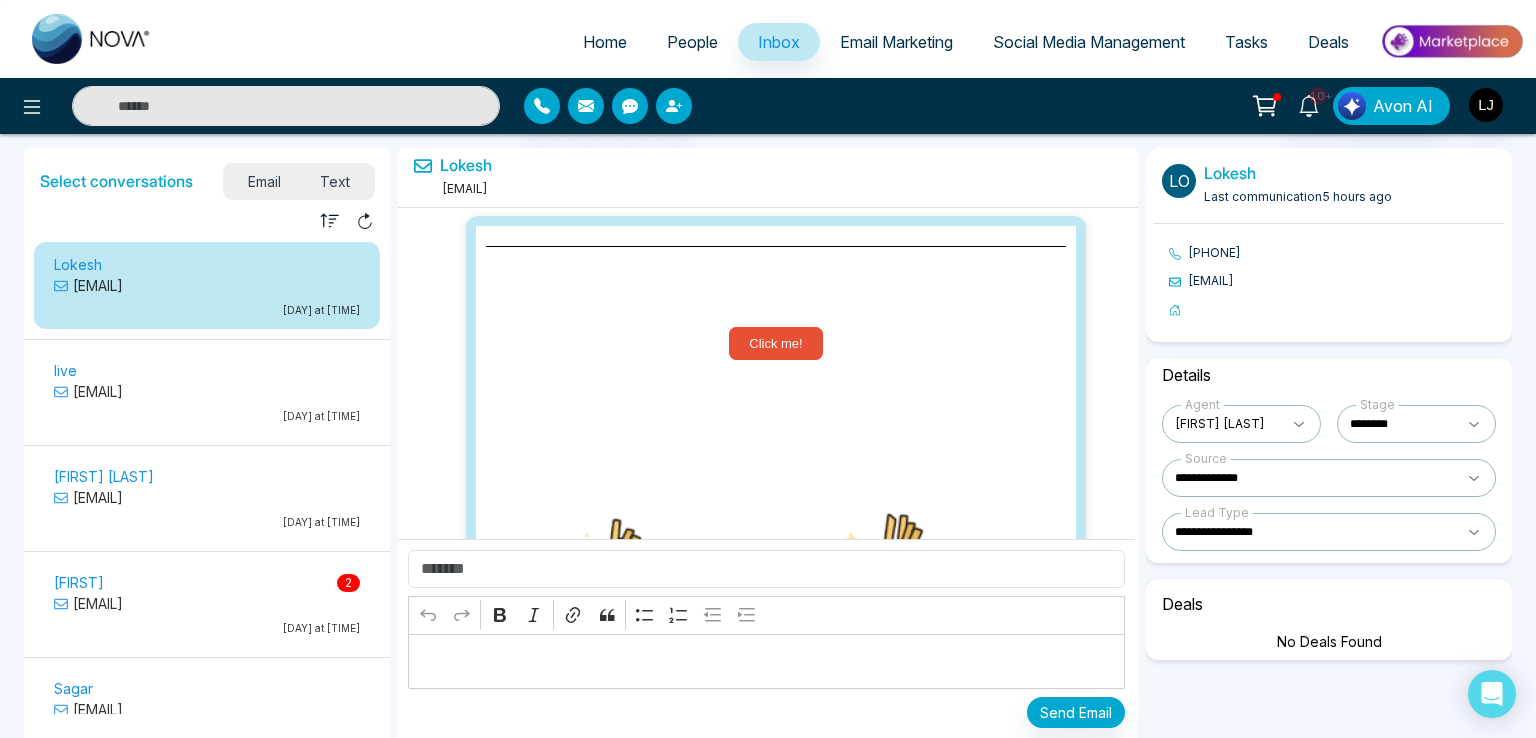scroll, scrollTop: 24312, scrollLeft: 0, axis: vertical 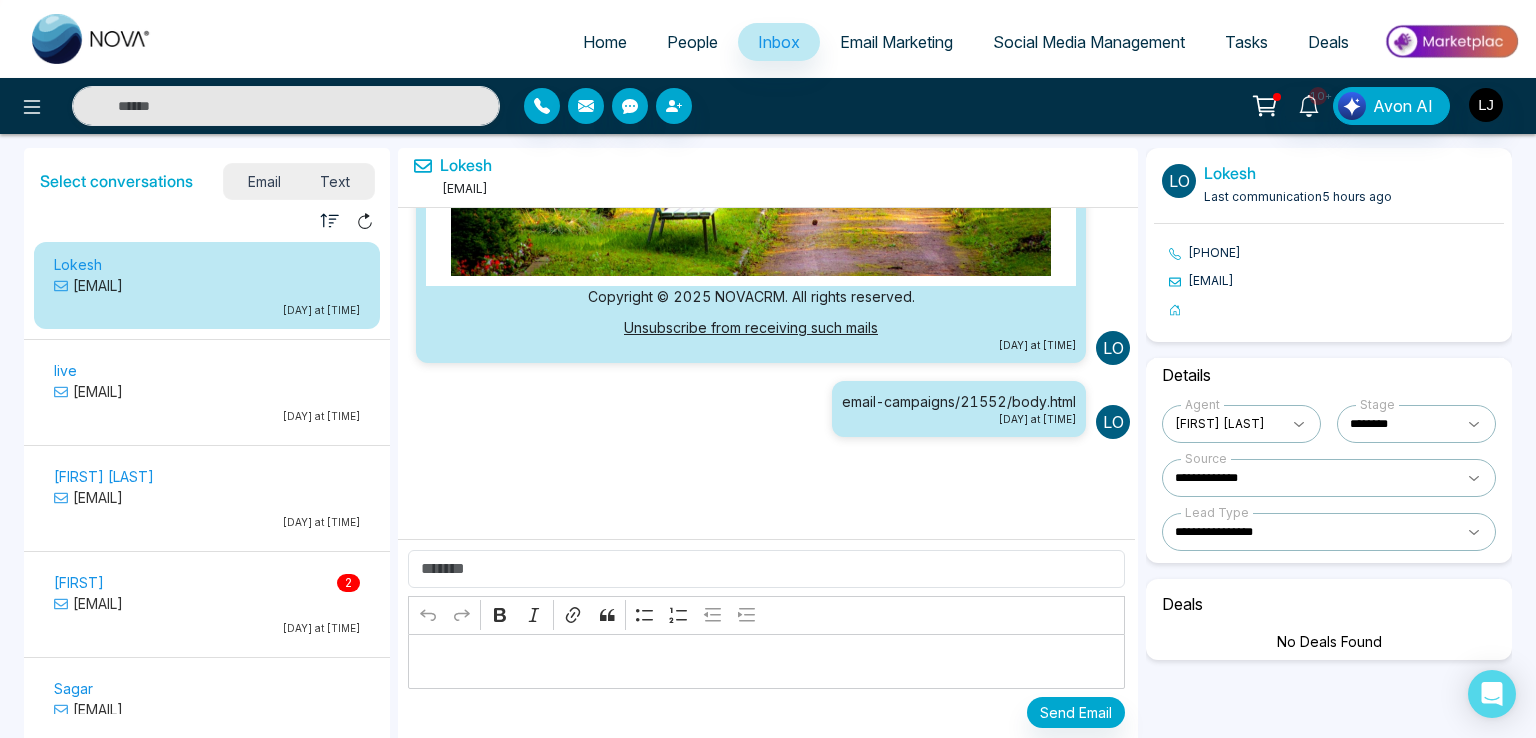 click on "**********" at bounding box center (1329, 478) 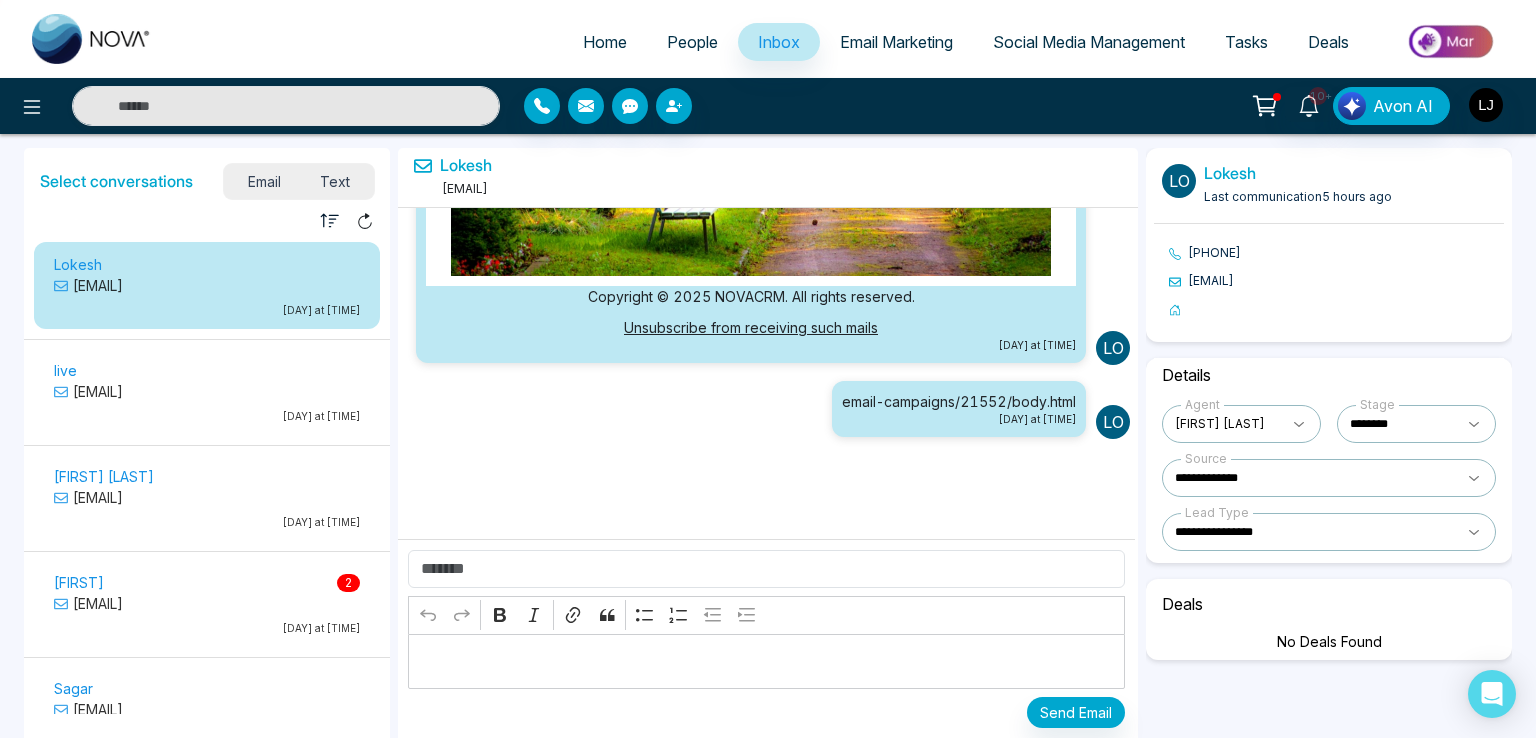 click on "**********" at bounding box center [1416, 424] 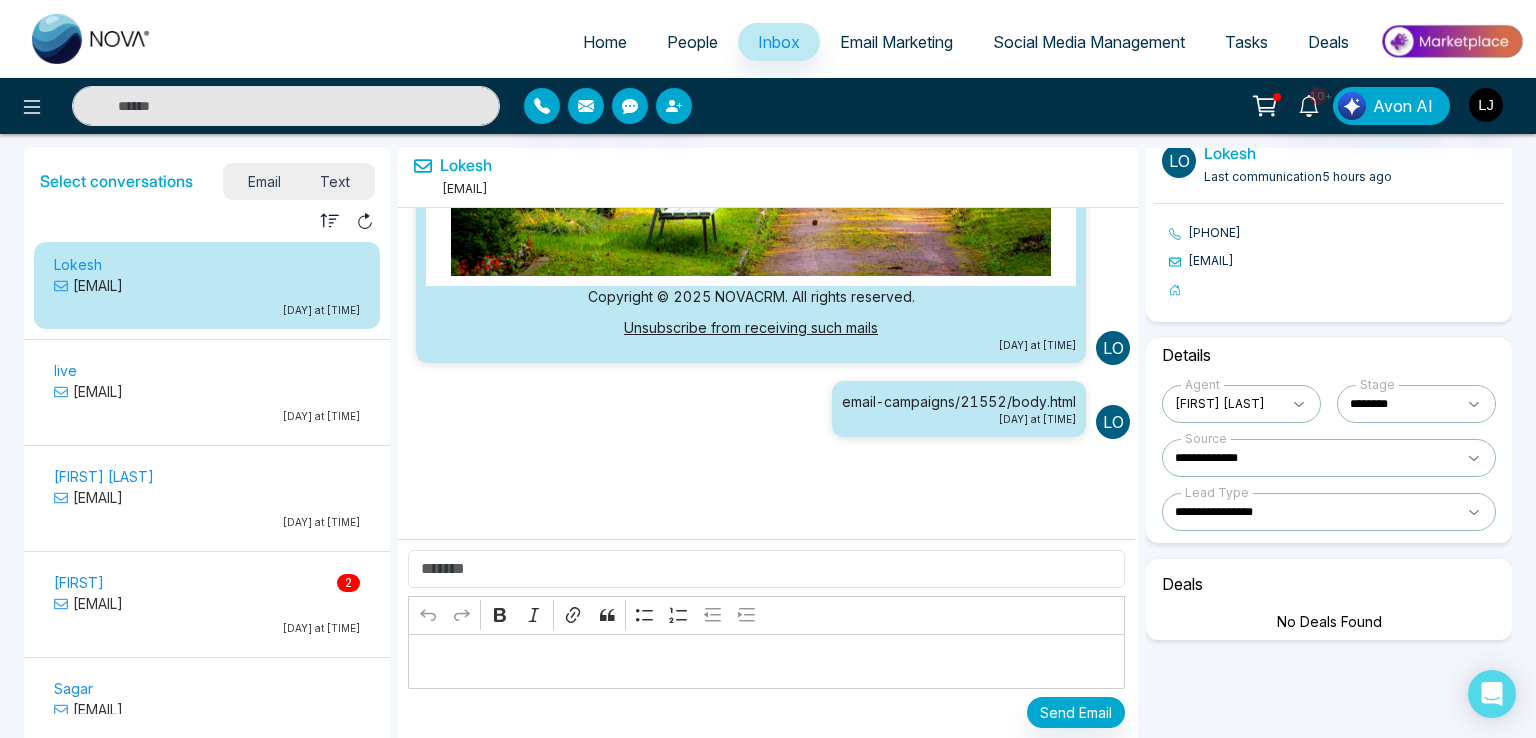 scroll, scrollTop: 0, scrollLeft: 0, axis: both 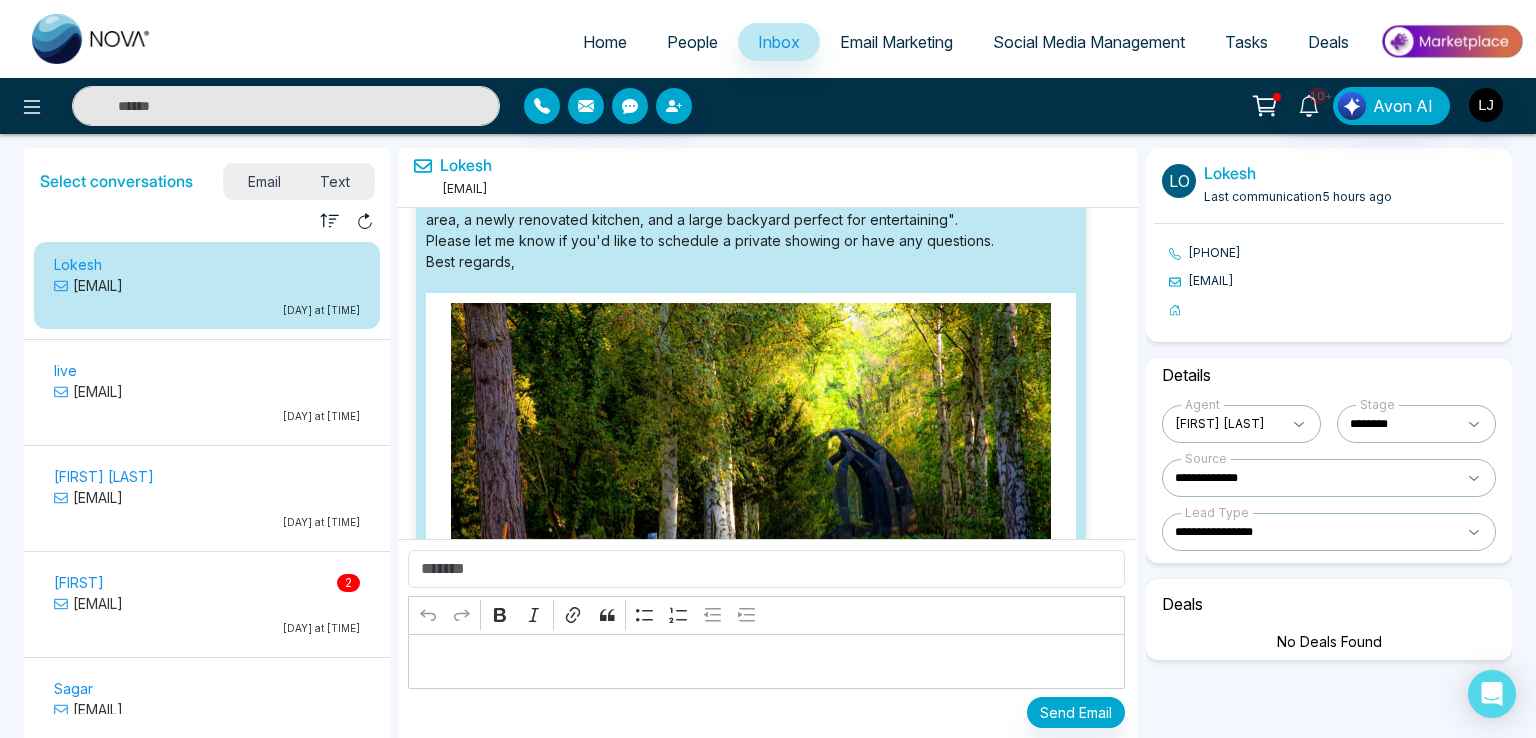 click on "**********" at bounding box center [1416, 424] 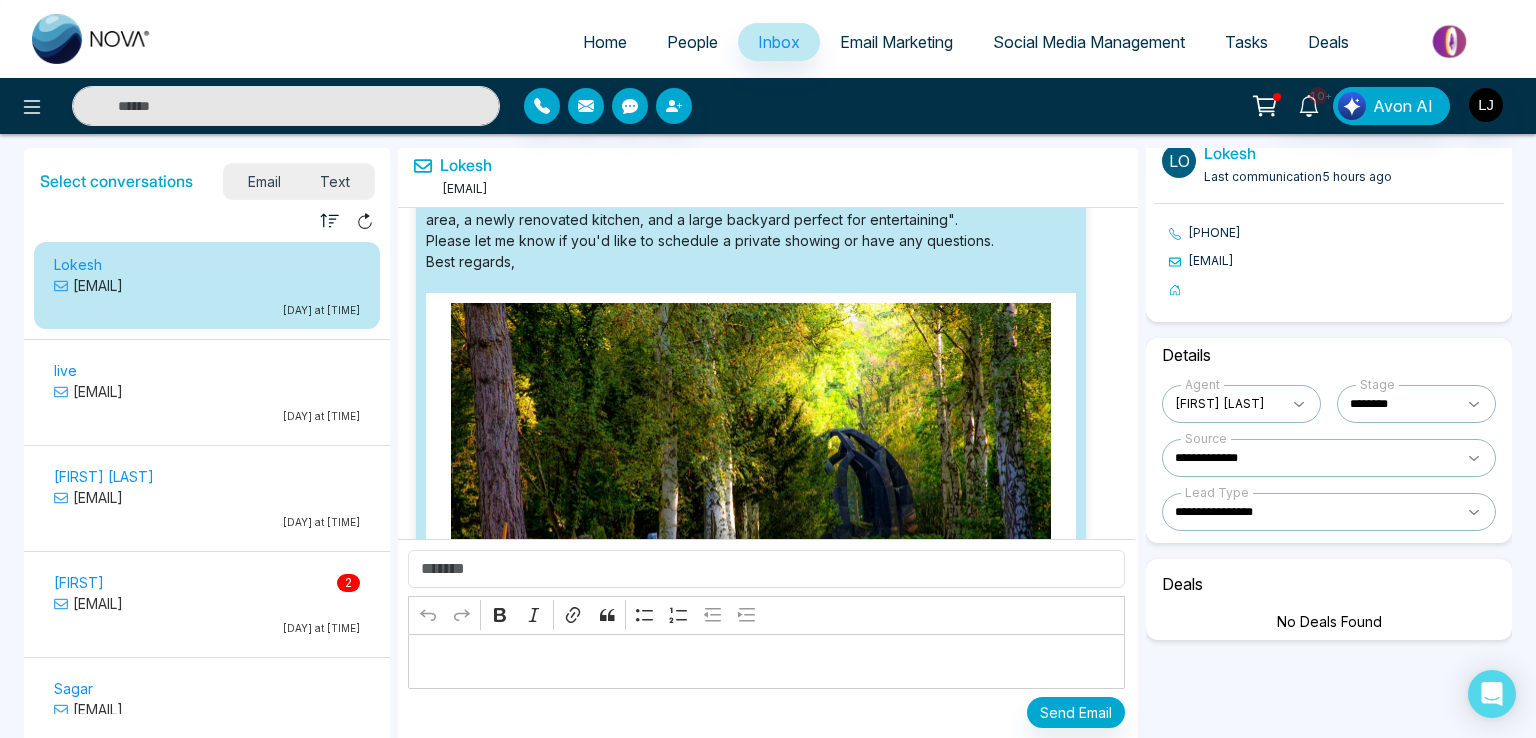 scroll, scrollTop: 0, scrollLeft: 0, axis: both 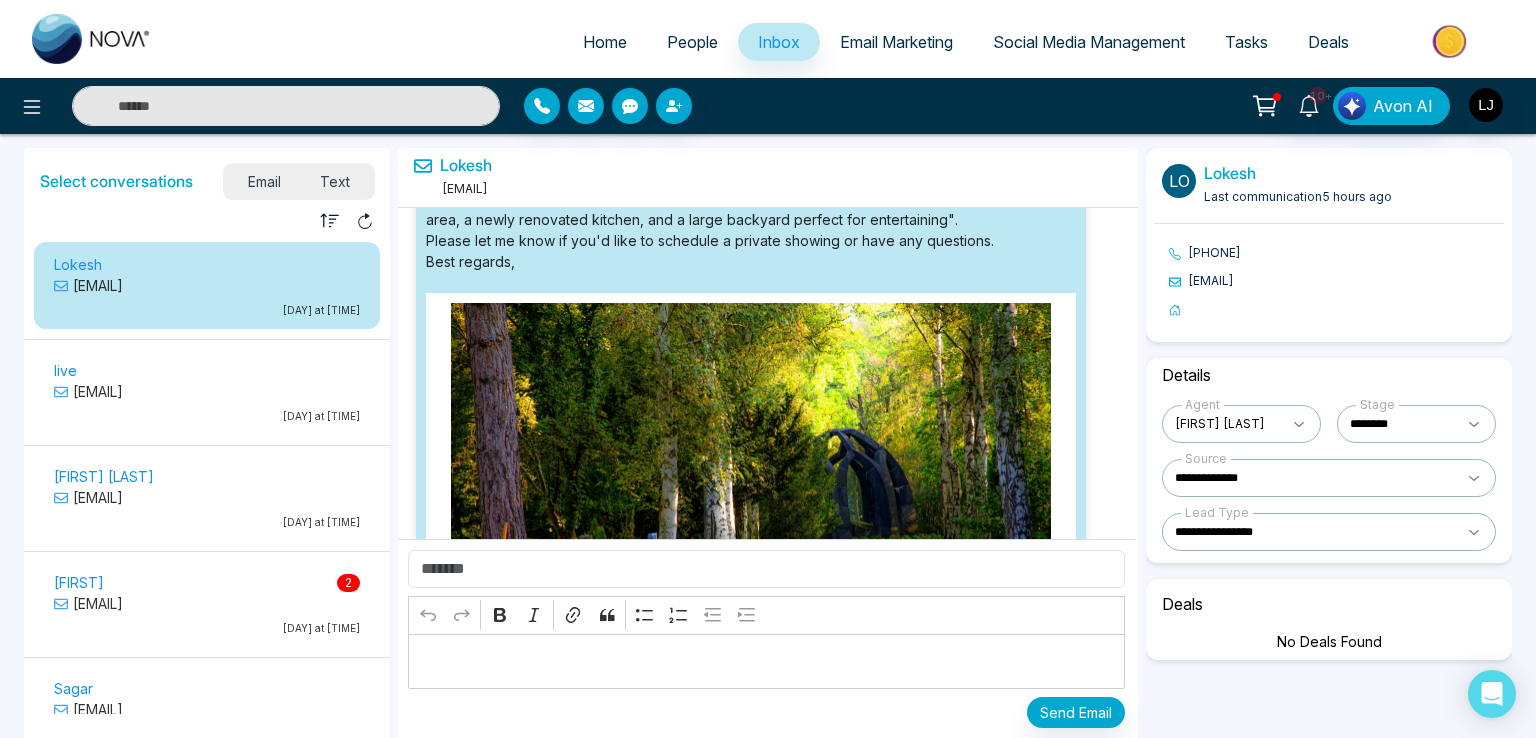 click on "Home People Inbox Email Marketing Social Media Management Tasks Deals" at bounding box center [848, 43] 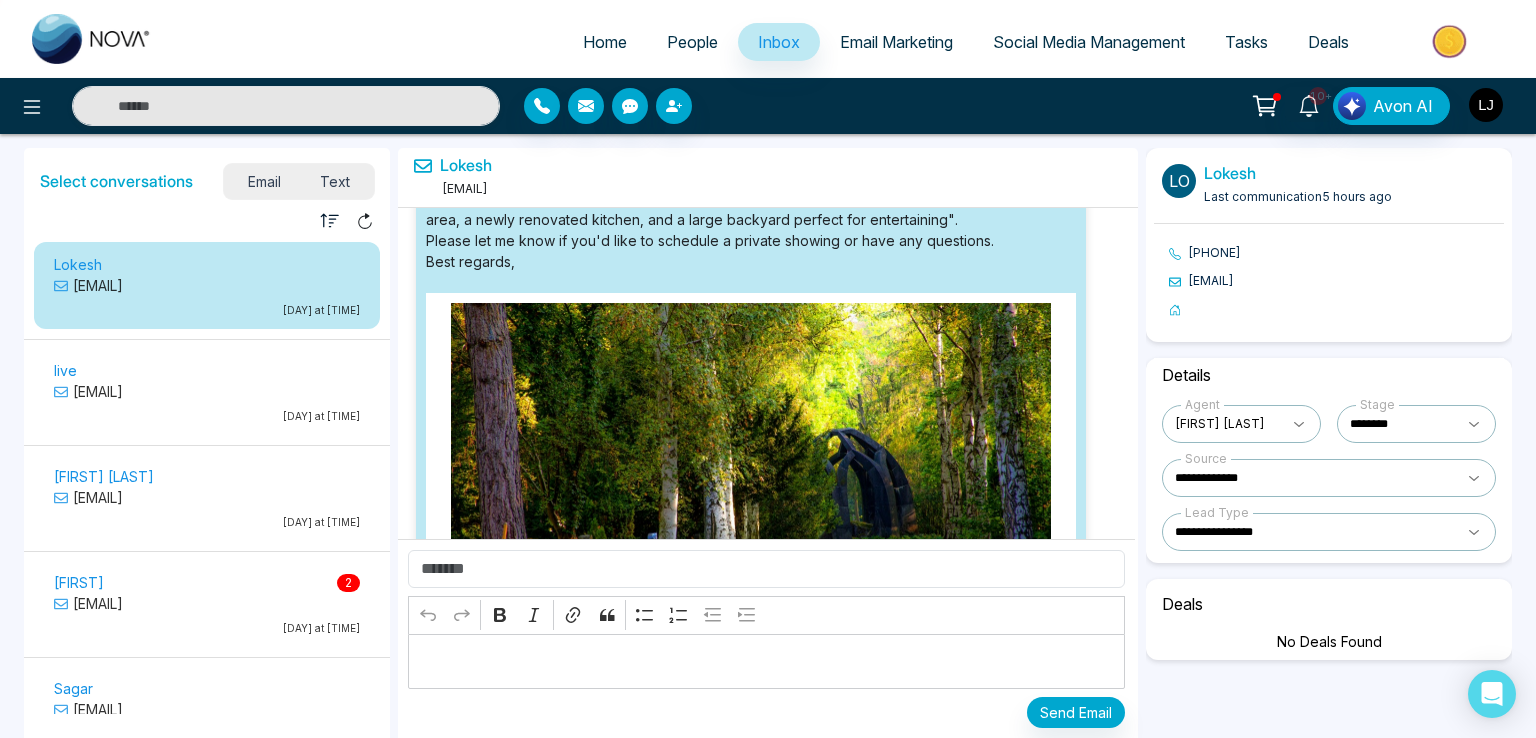 click at bounding box center (1486, 105) 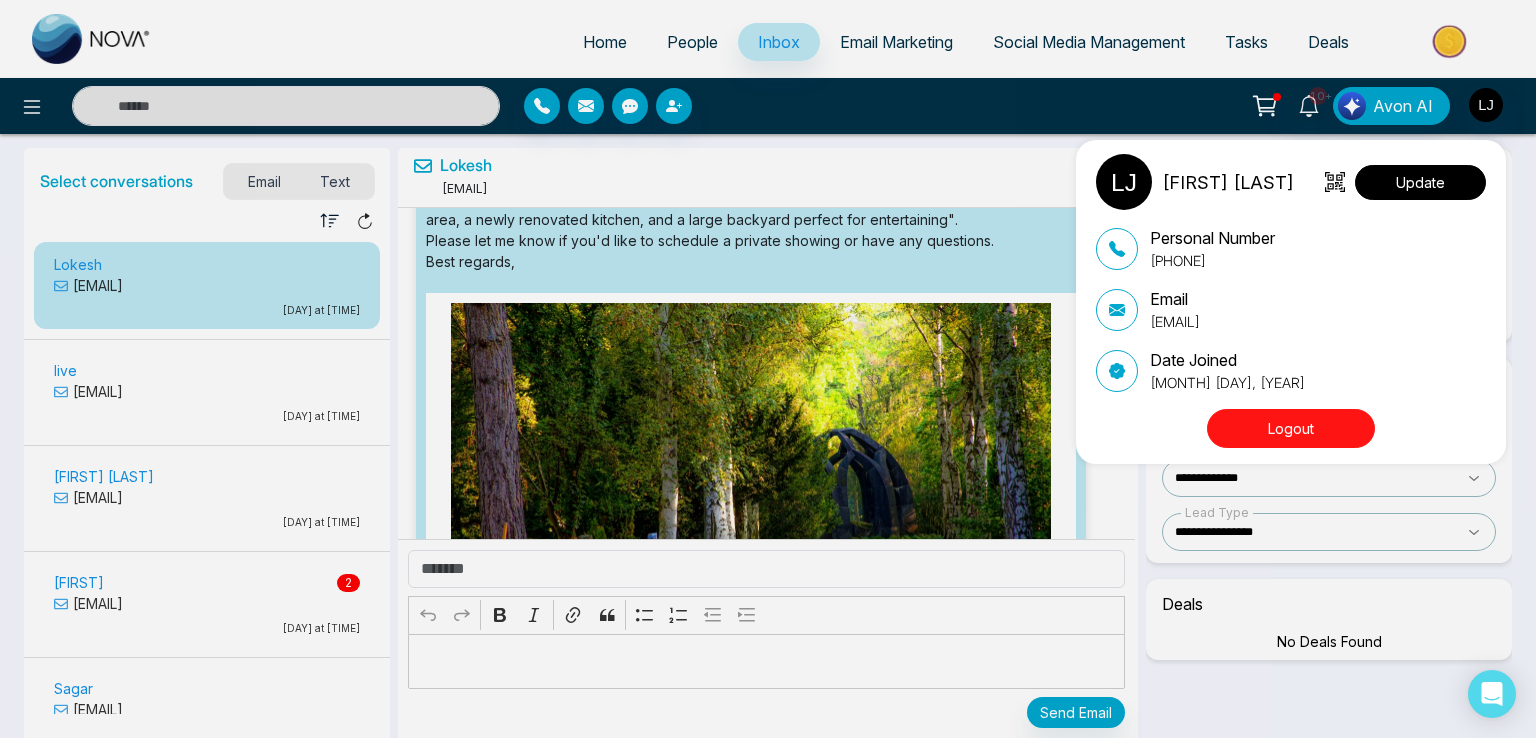 click on "Update" at bounding box center [1420, 182] 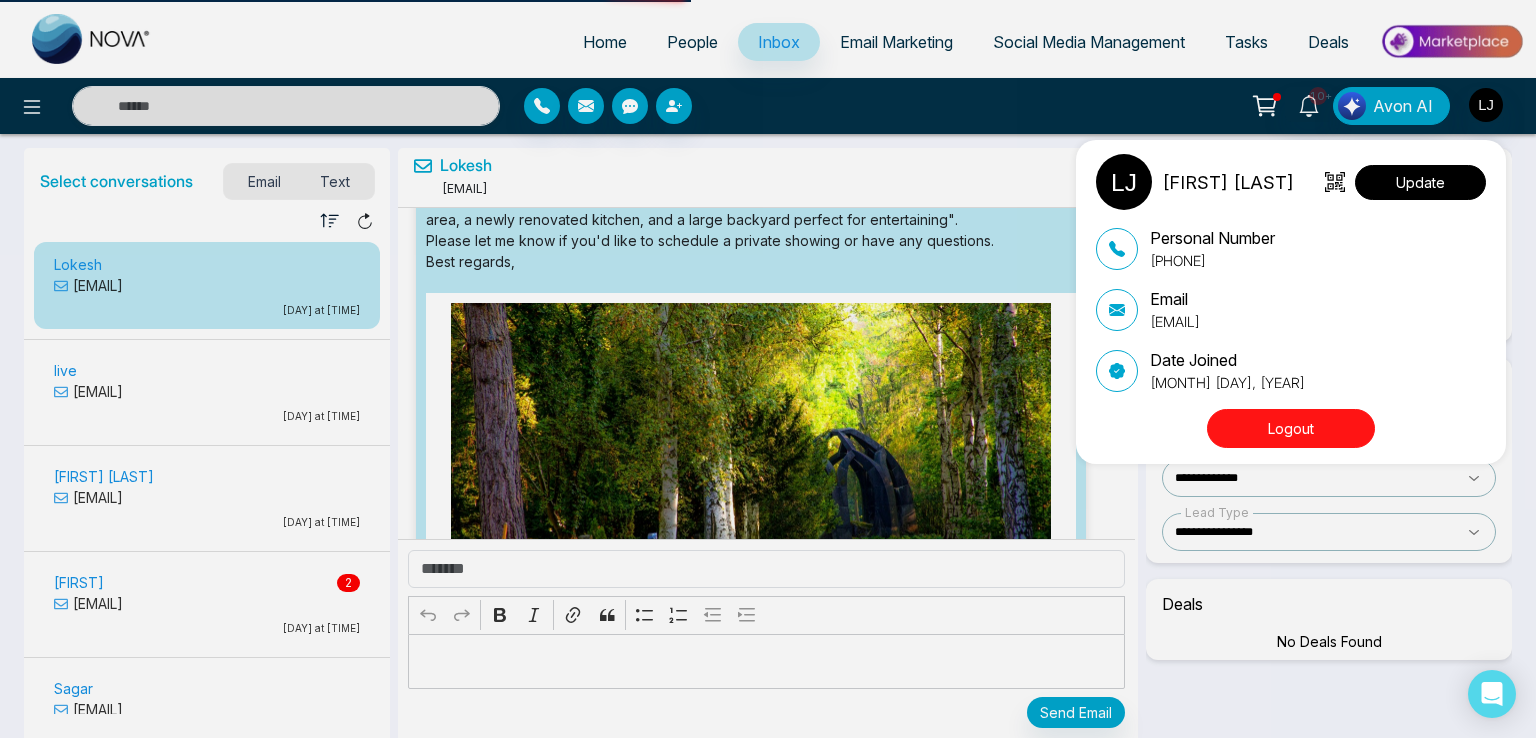 select on "***" 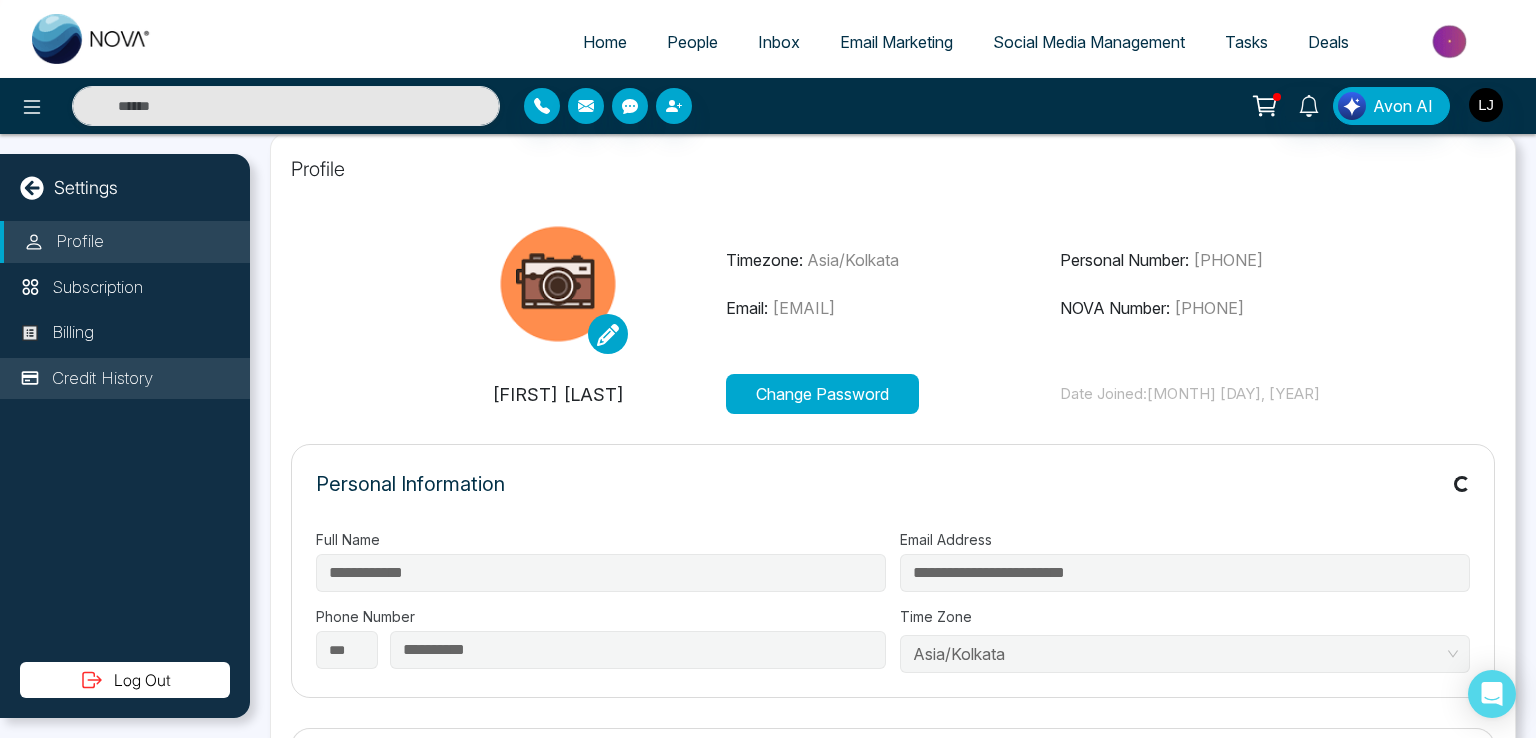 scroll, scrollTop: 0, scrollLeft: 0, axis: both 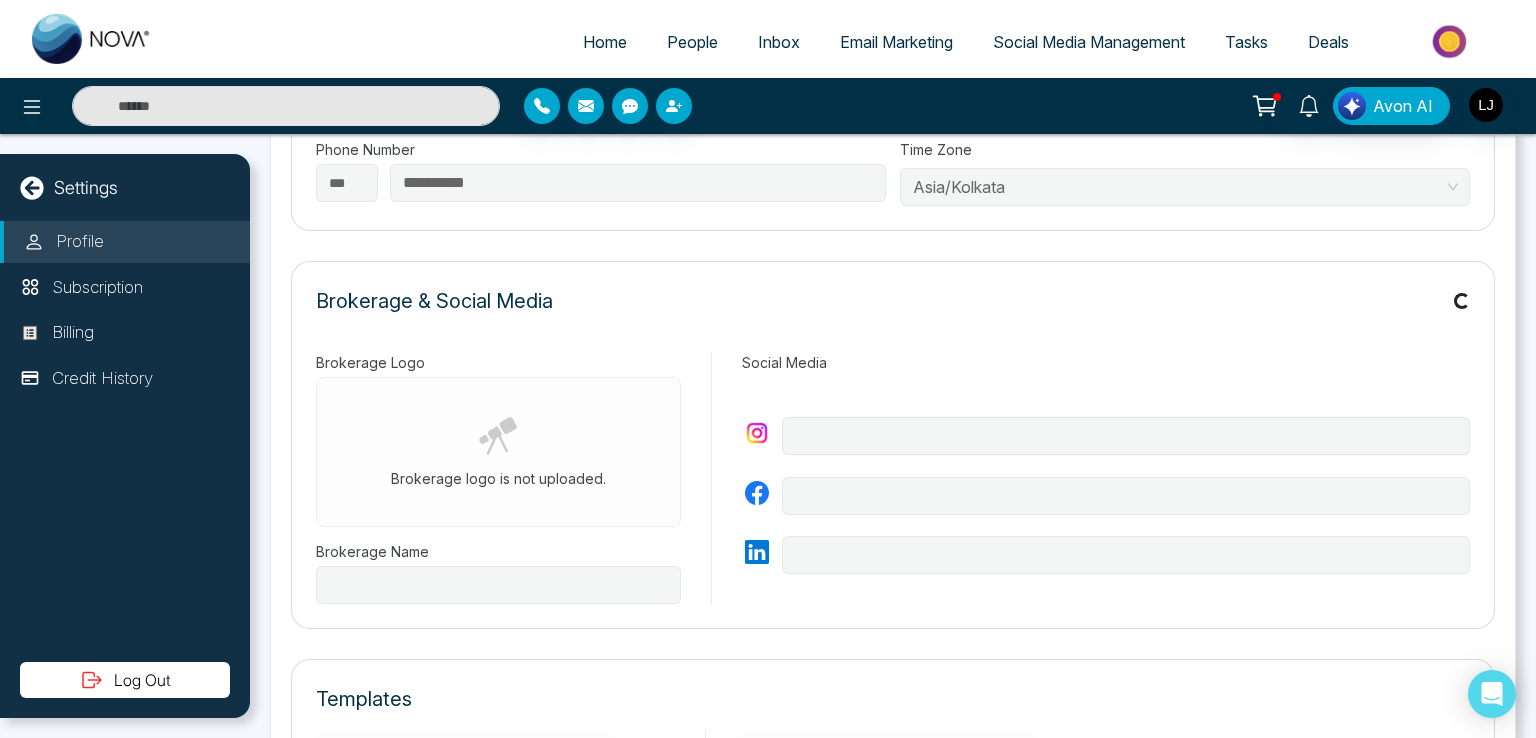 type on "**********" 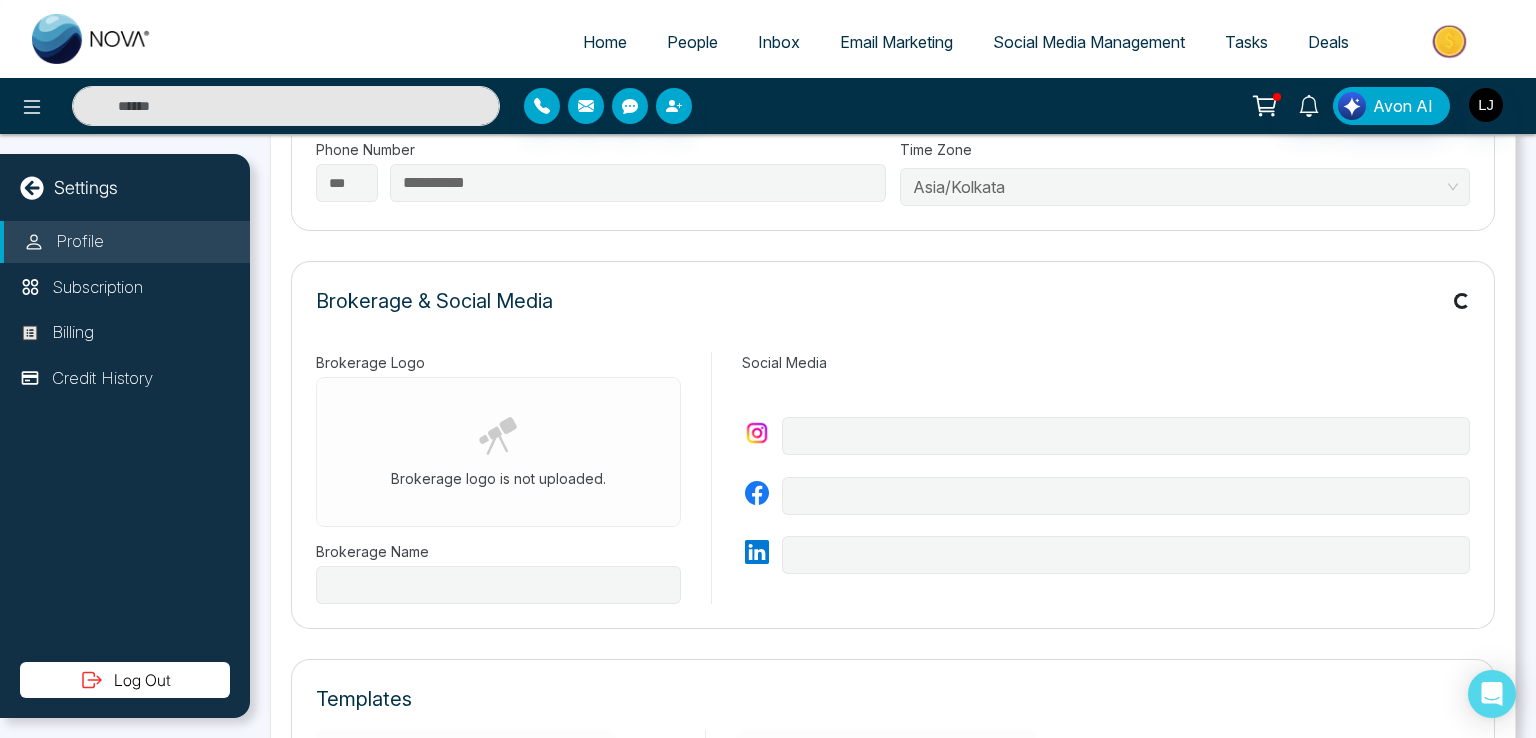 type on "**********" 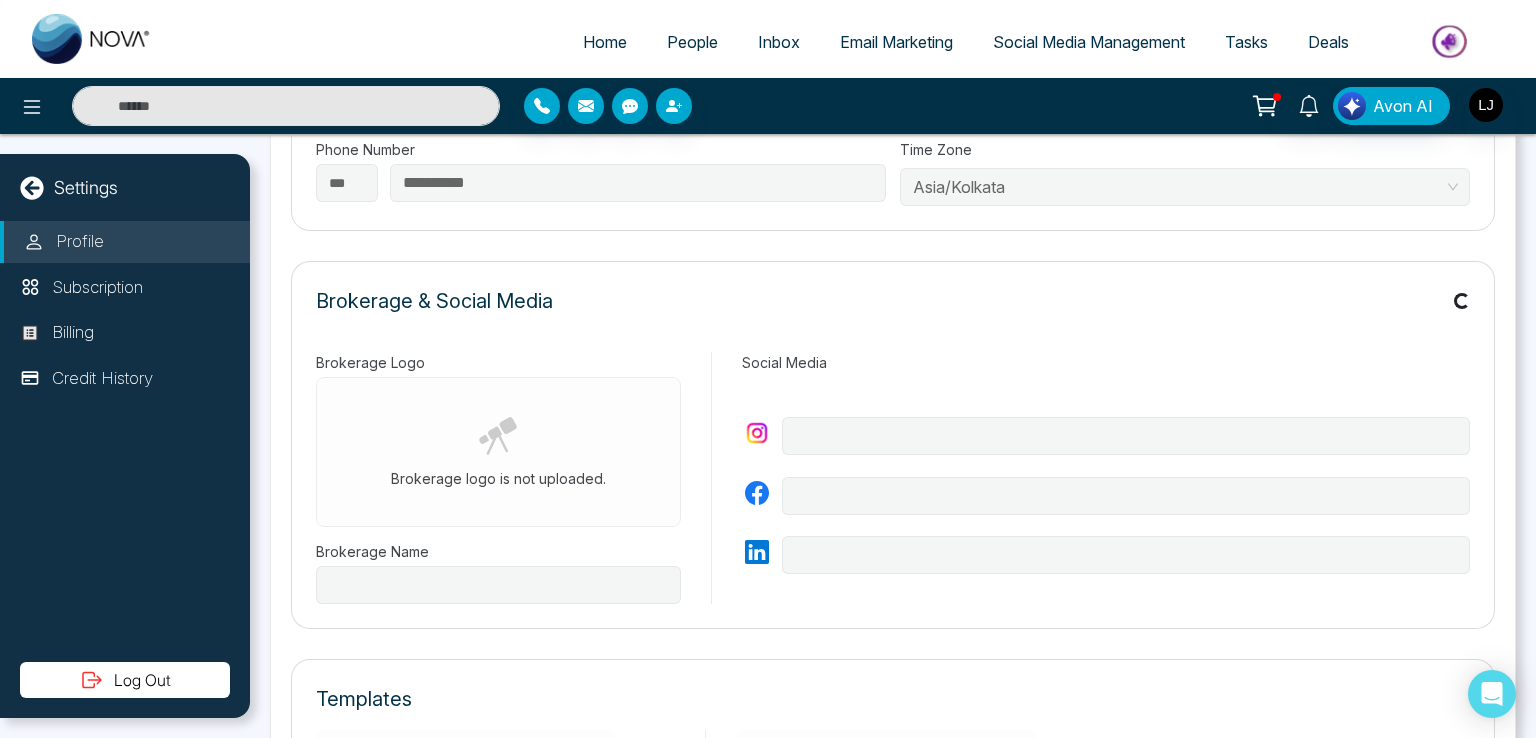 type on "**********" 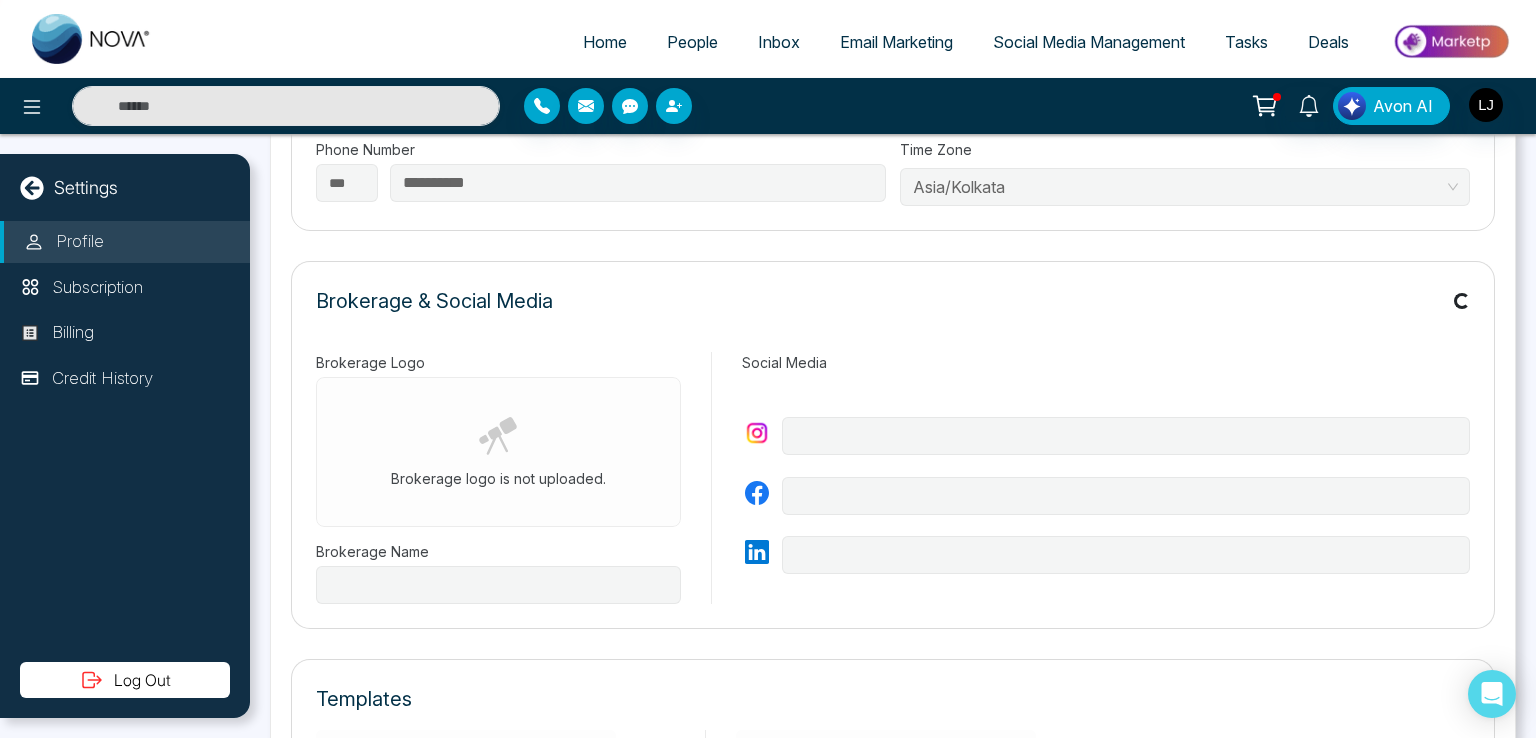 type on "**********" 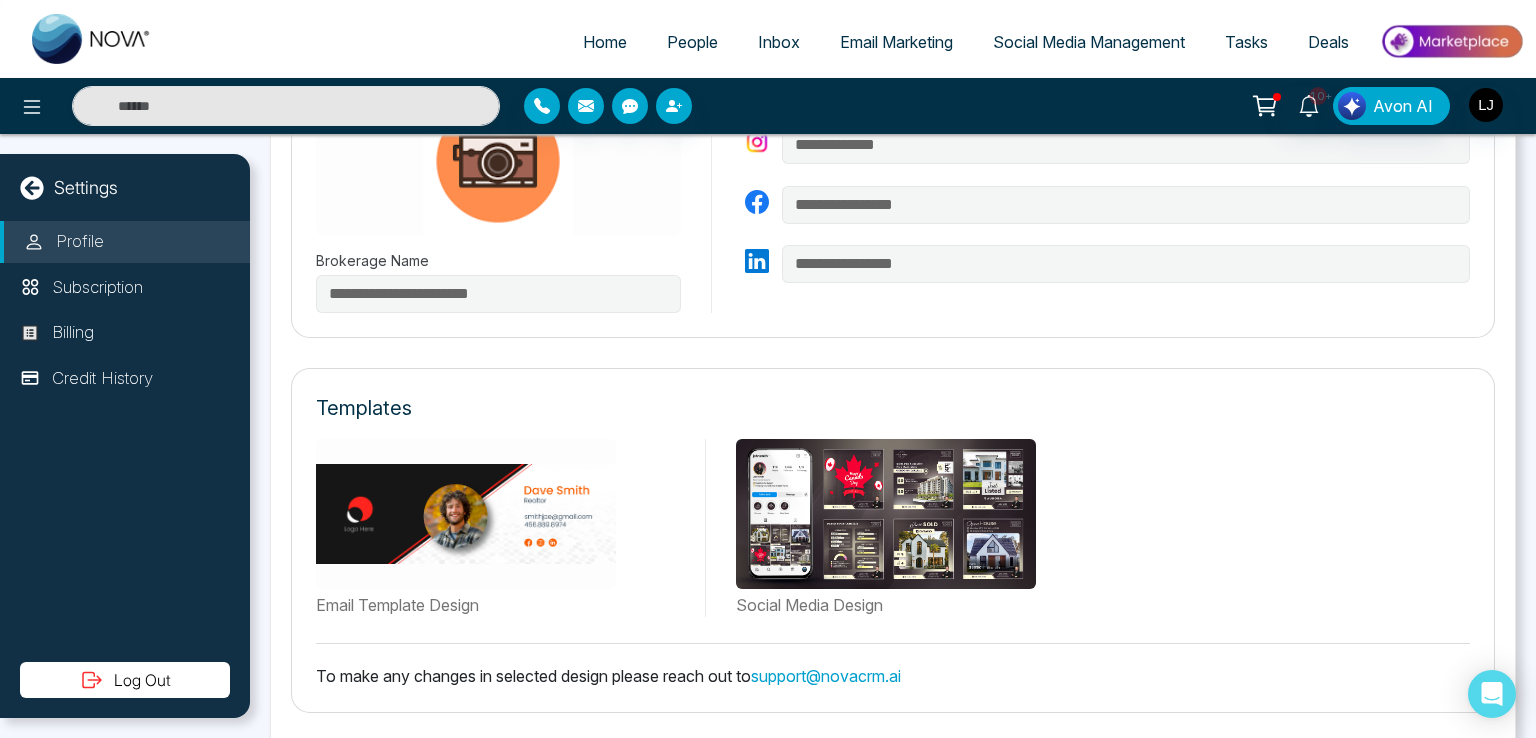 scroll, scrollTop: 1063, scrollLeft: 0, axis: vertical 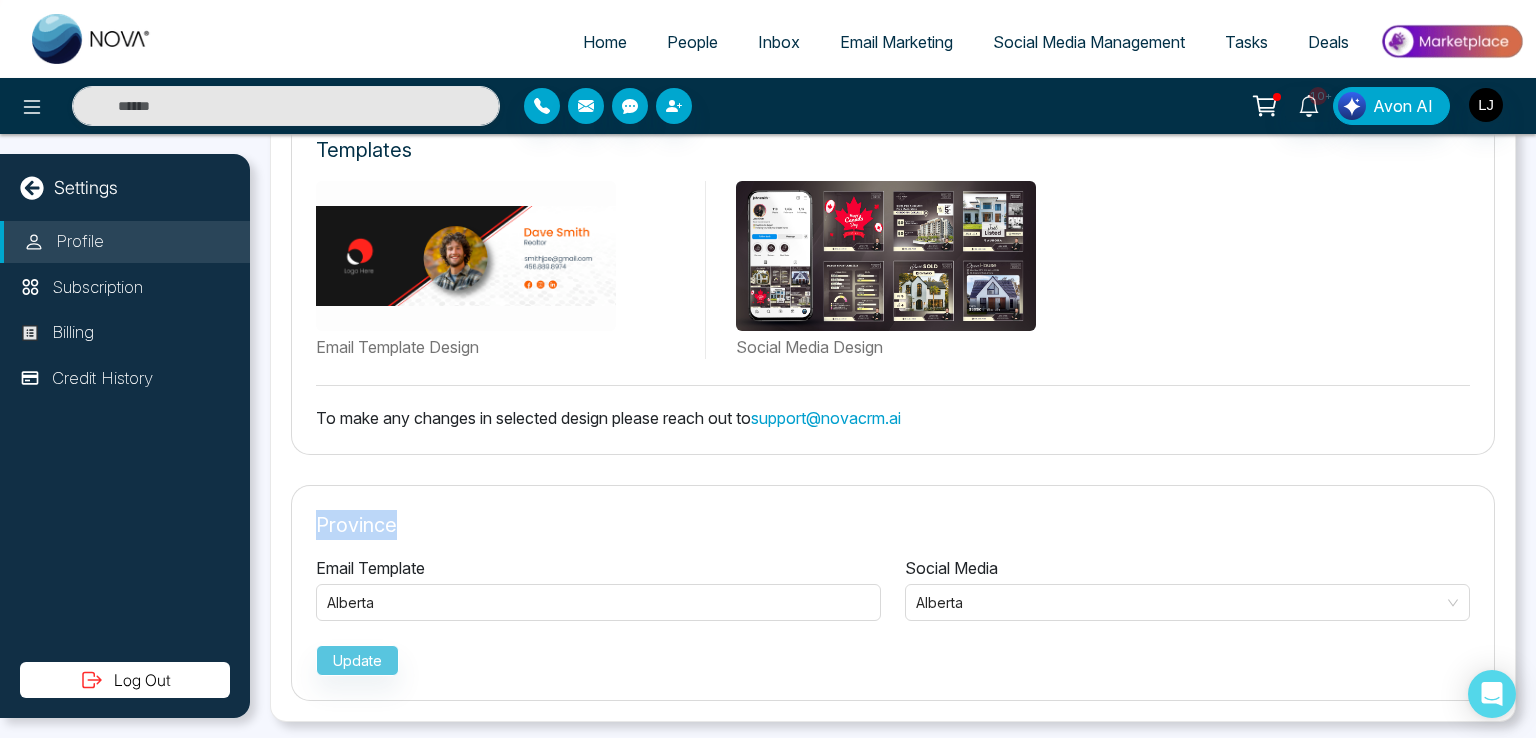 drag, startPoint x: 320, startPoint y: 519, endPoint x: 419, endPoint y: 517, distance: 99.0202 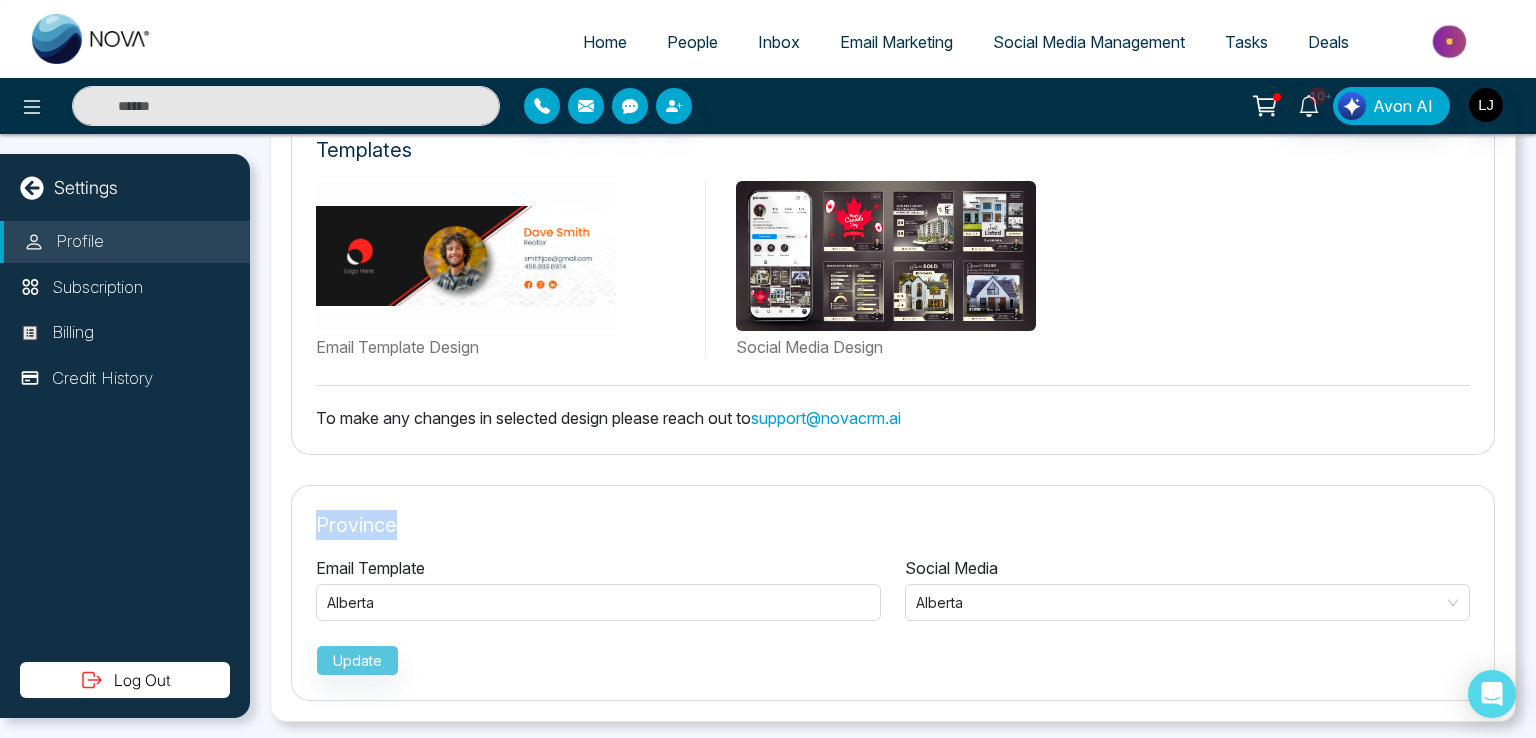 click on "Province" at bounding box center (893, 525) 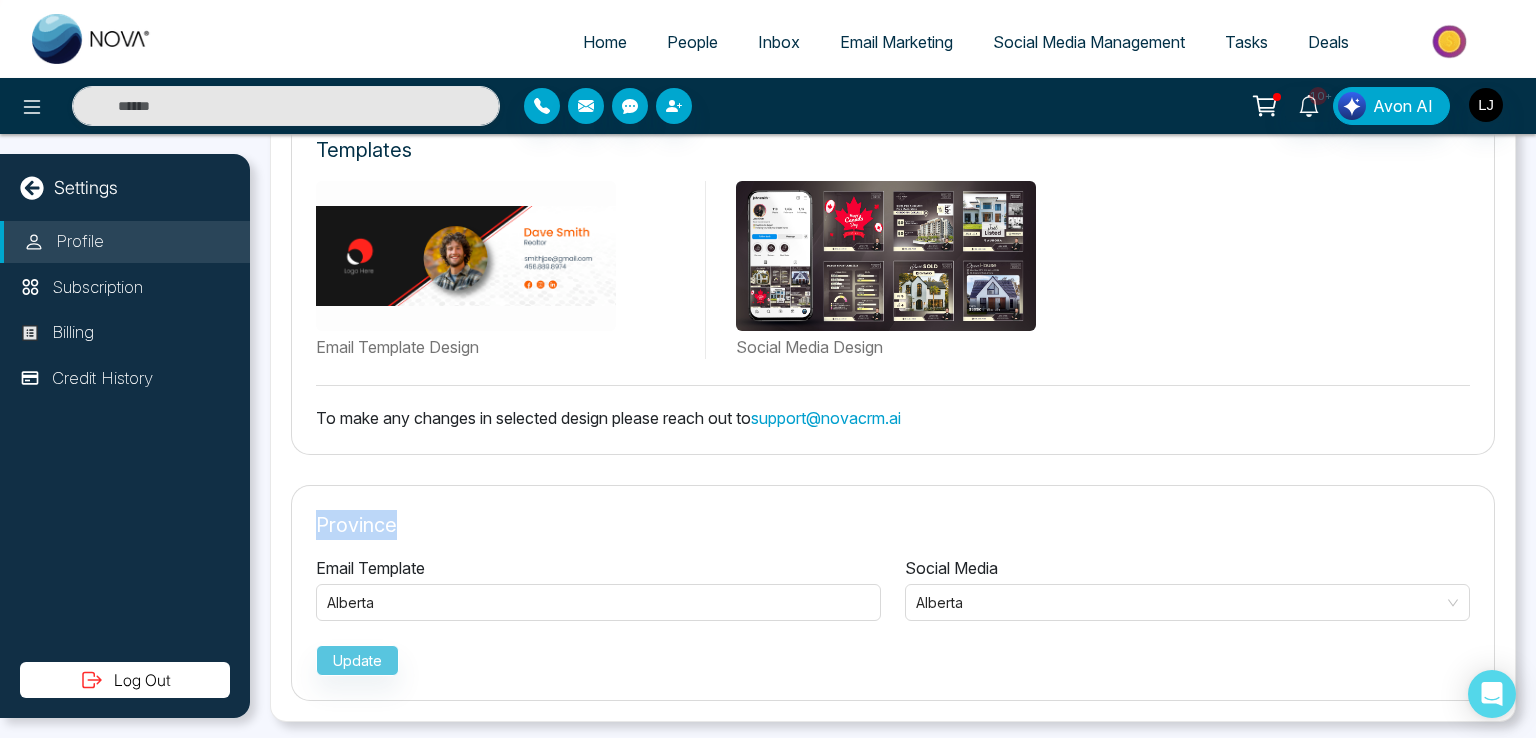 copy on "Province" 